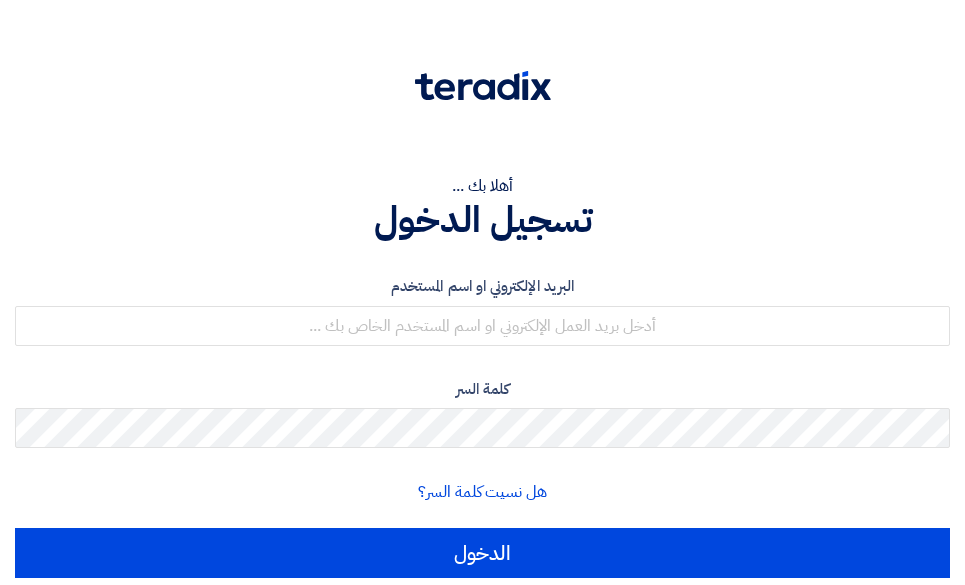 scroll, scrollTop: 0, scrollLeft: 0, axis: both 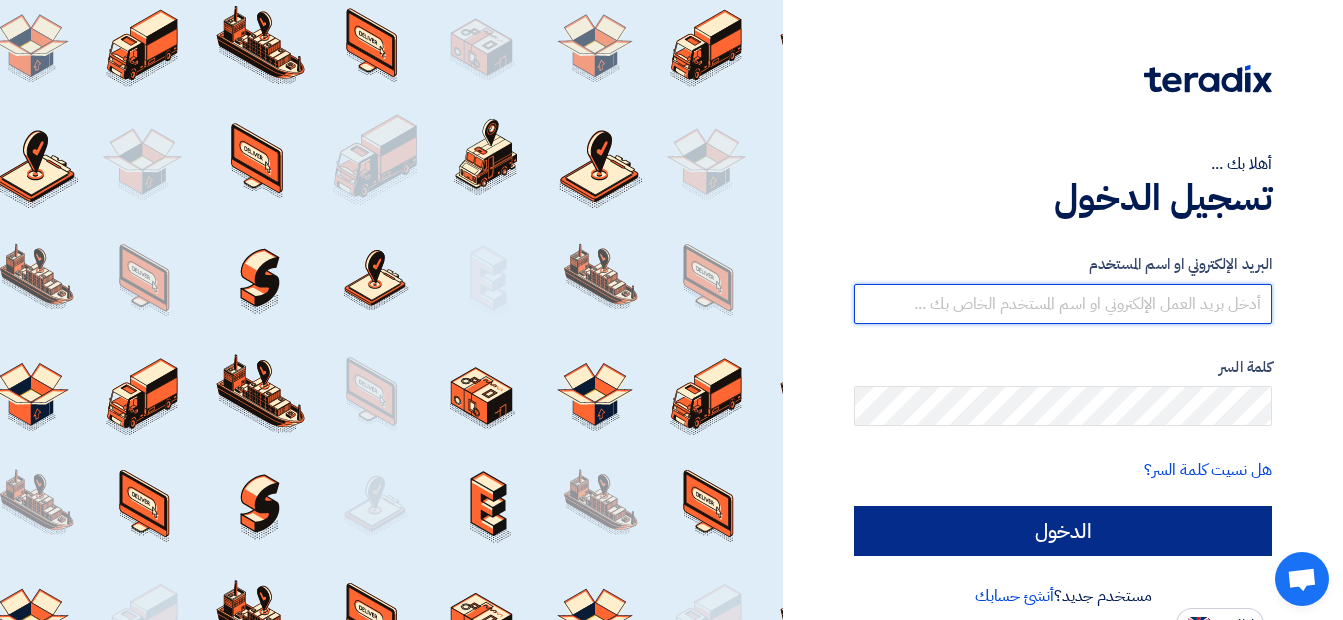 type on "[EMAIL]" 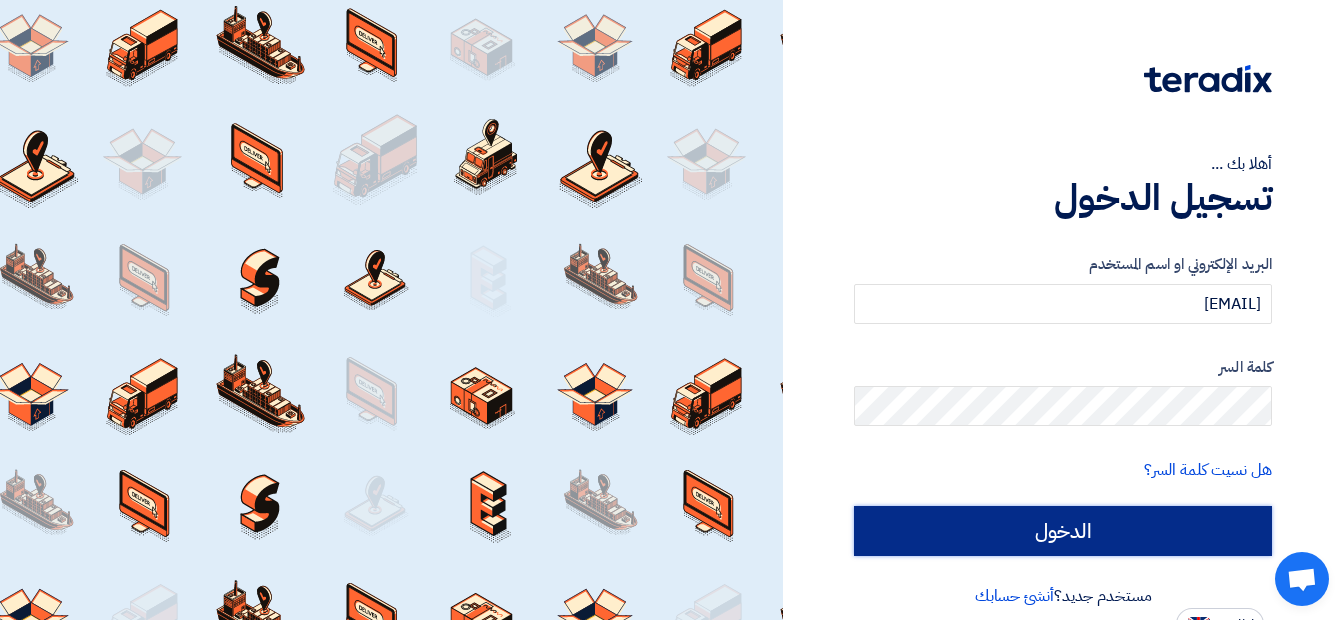 click on "الدخول" 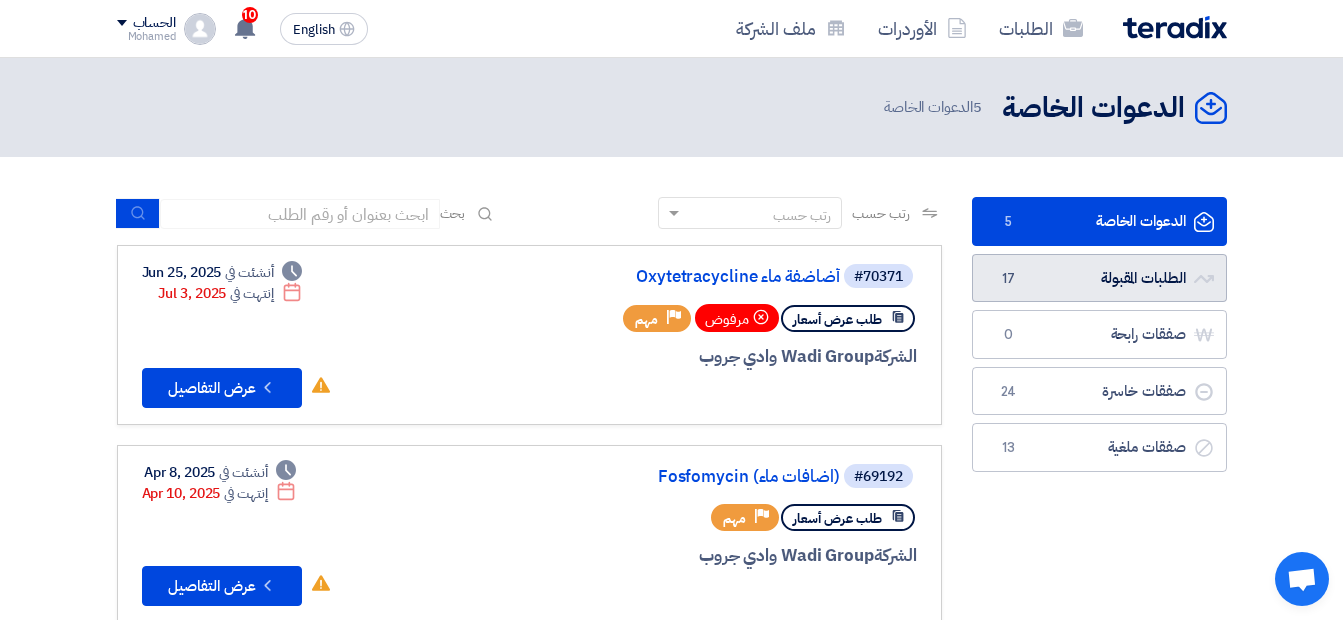 click on "الطلبات المقبولة
الطلبات المقبولة
17" 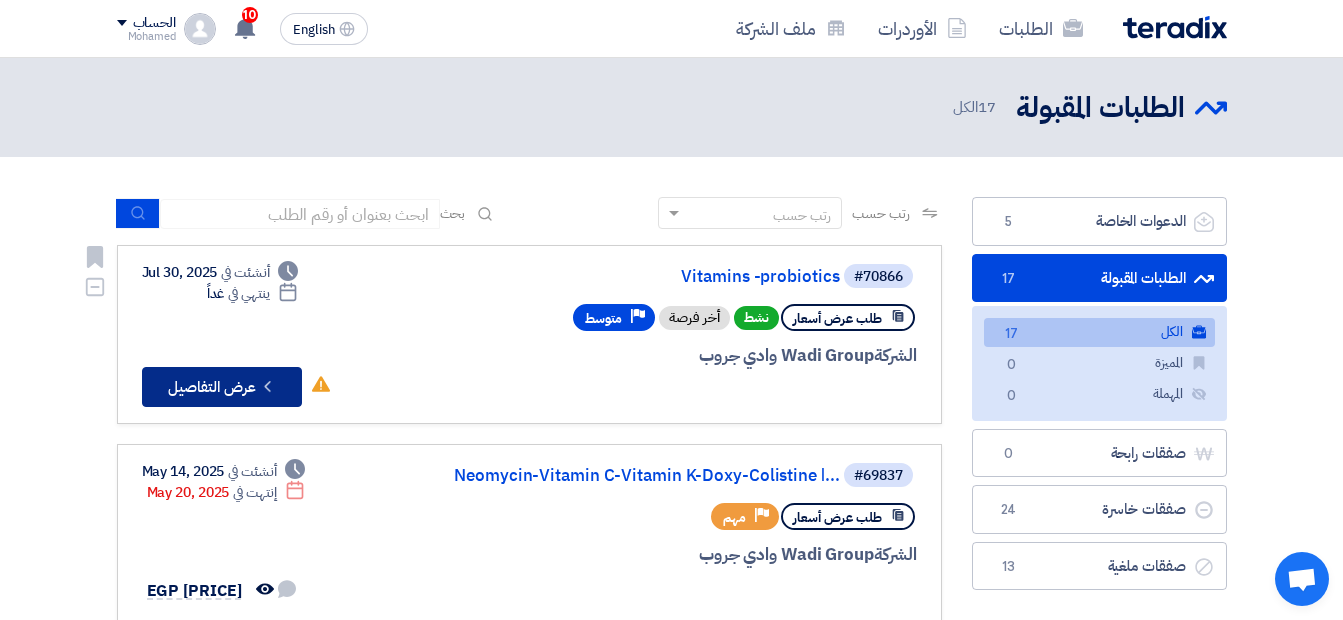 click on "Check details
عرض التفاصيل" 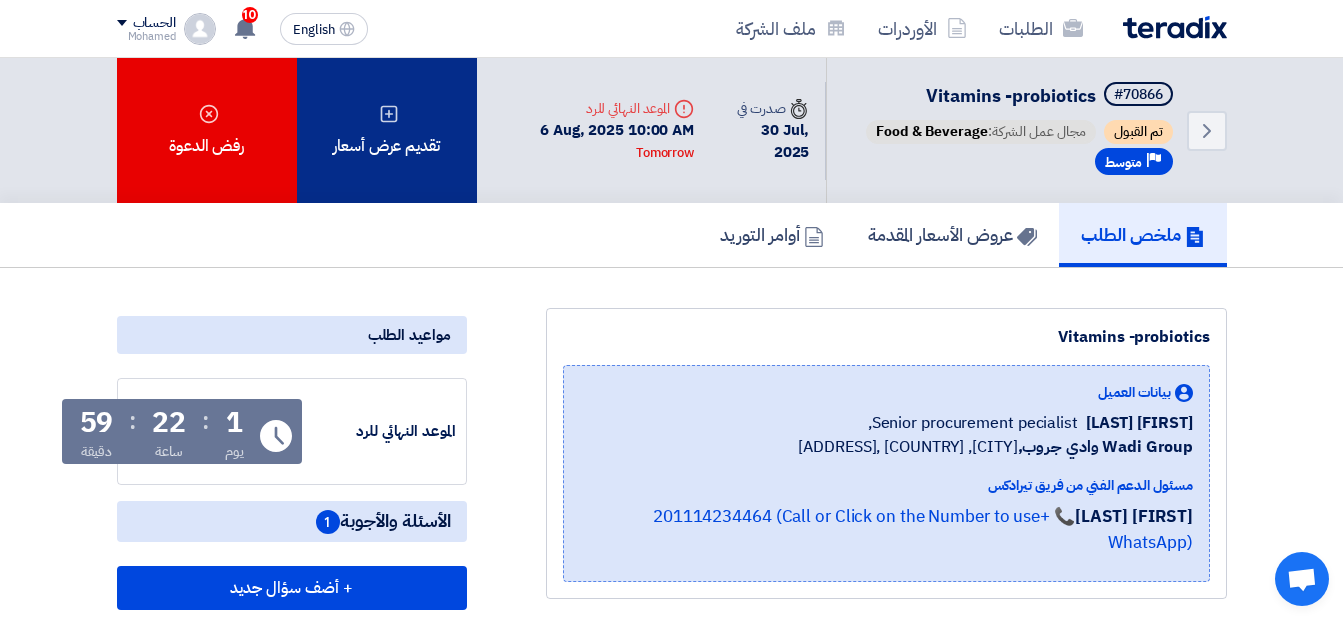 click on "تقديم عرض أسعار" 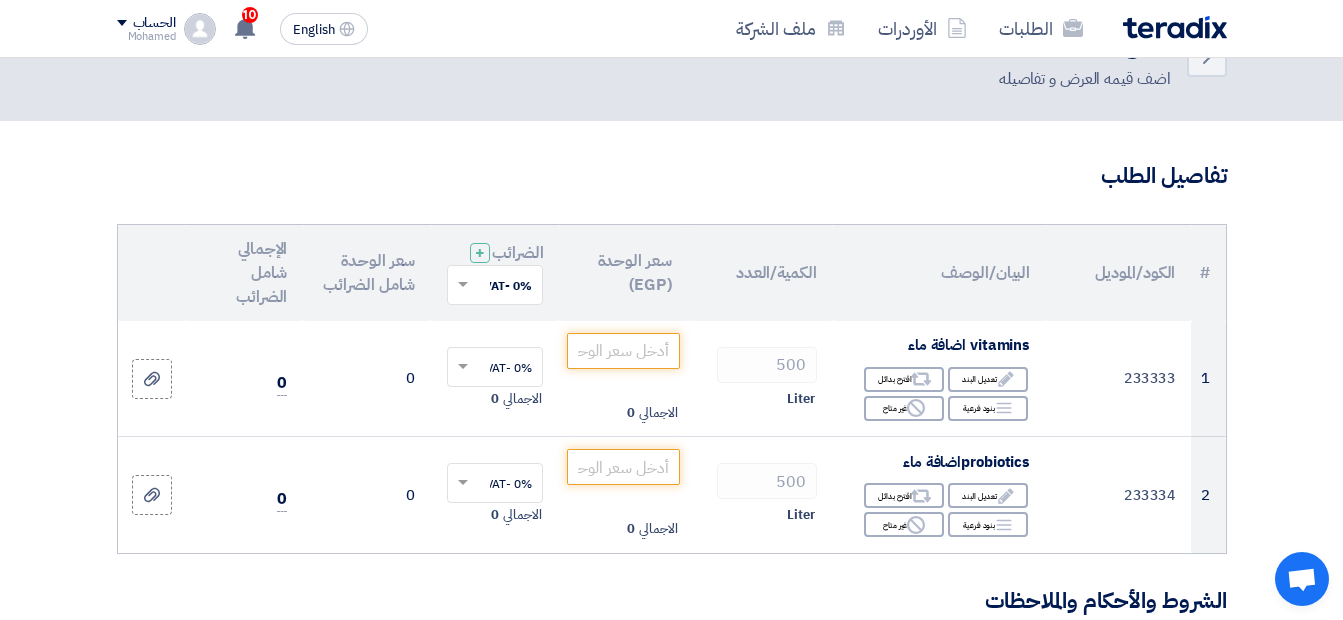 scroll, scrollTop: 100, scrollLeft: 0, axis: vertical 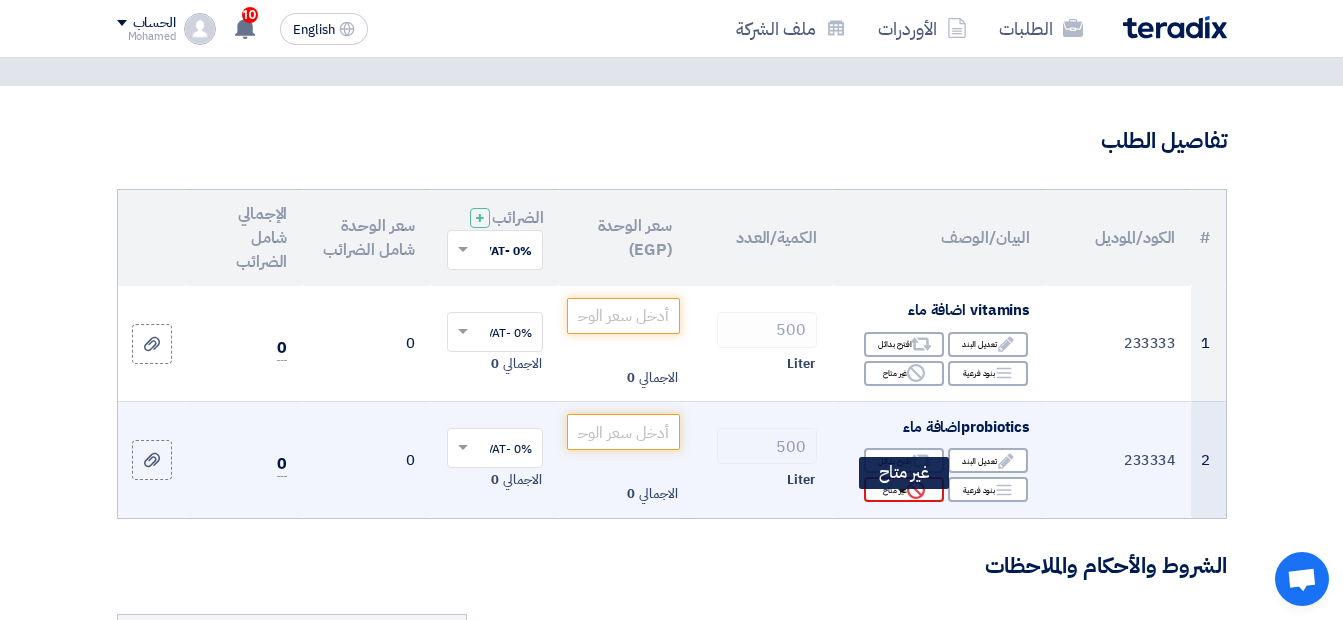 click on "Reject
غير متاح" 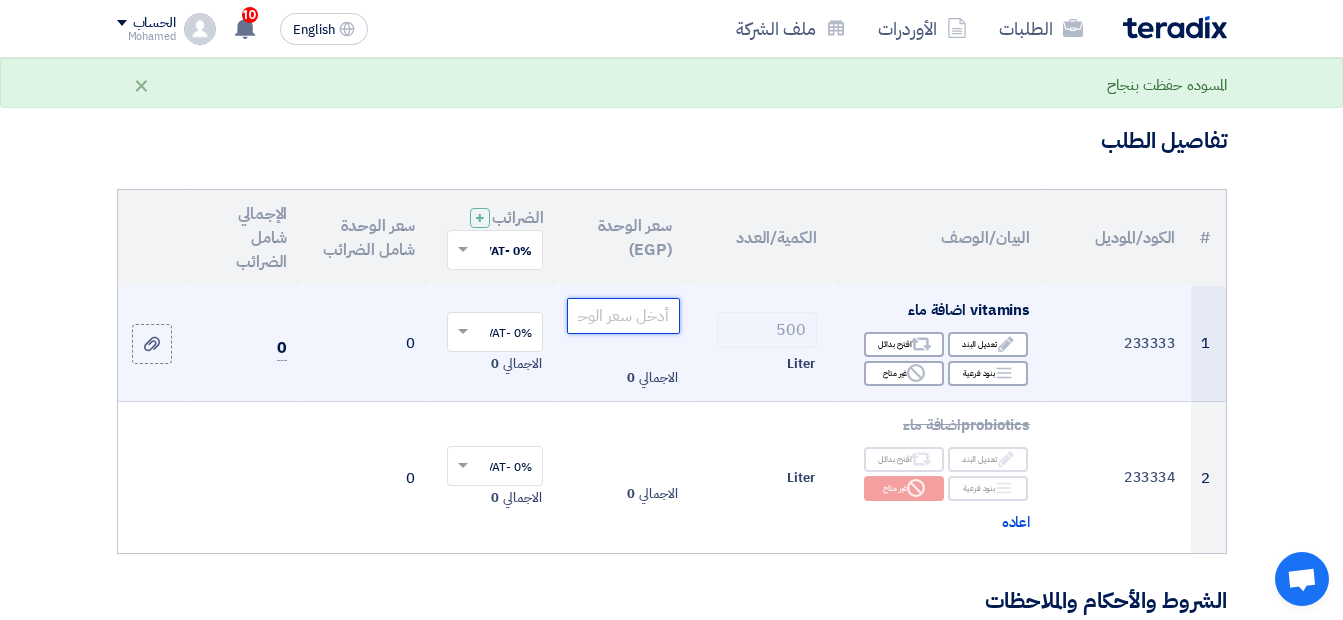 click 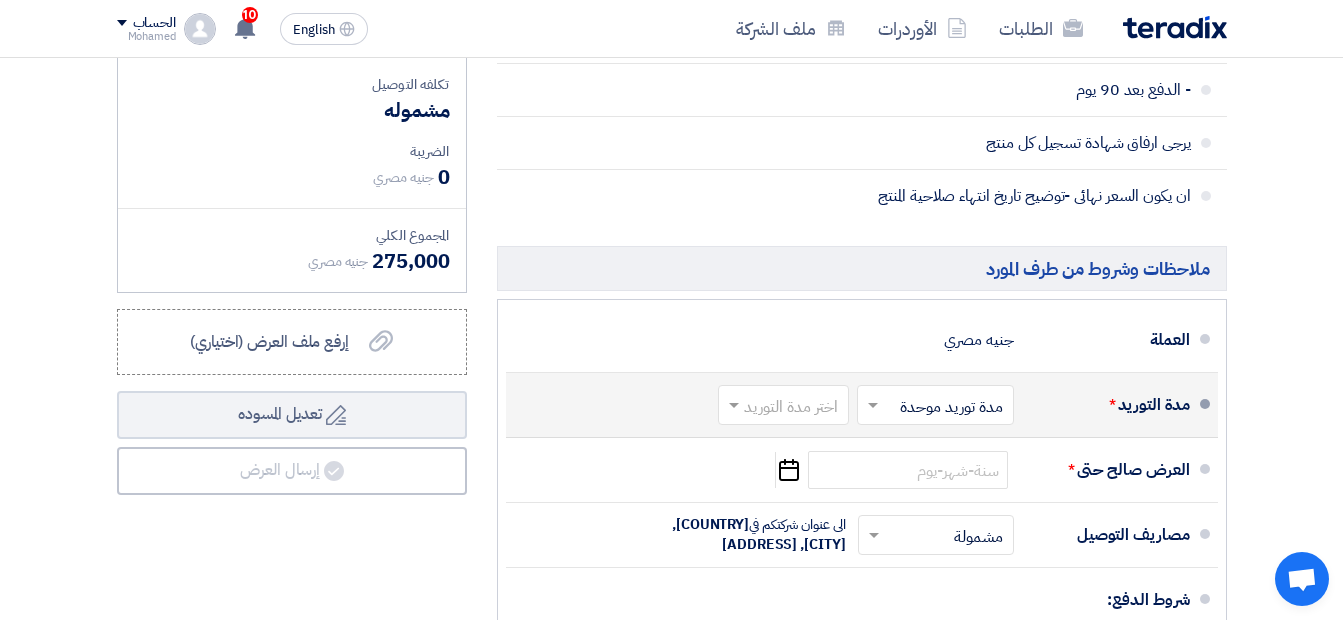 scroll, scrollTop: 400, scrollLeft: 0, axis: vertical 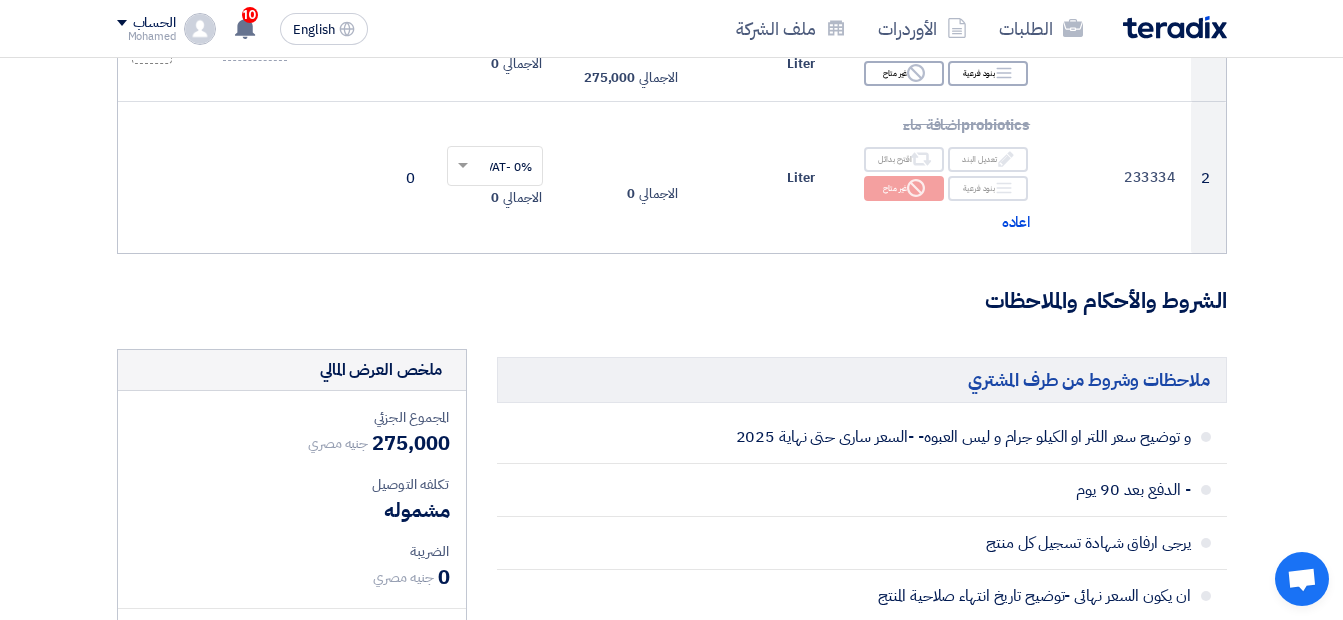 type on "550" 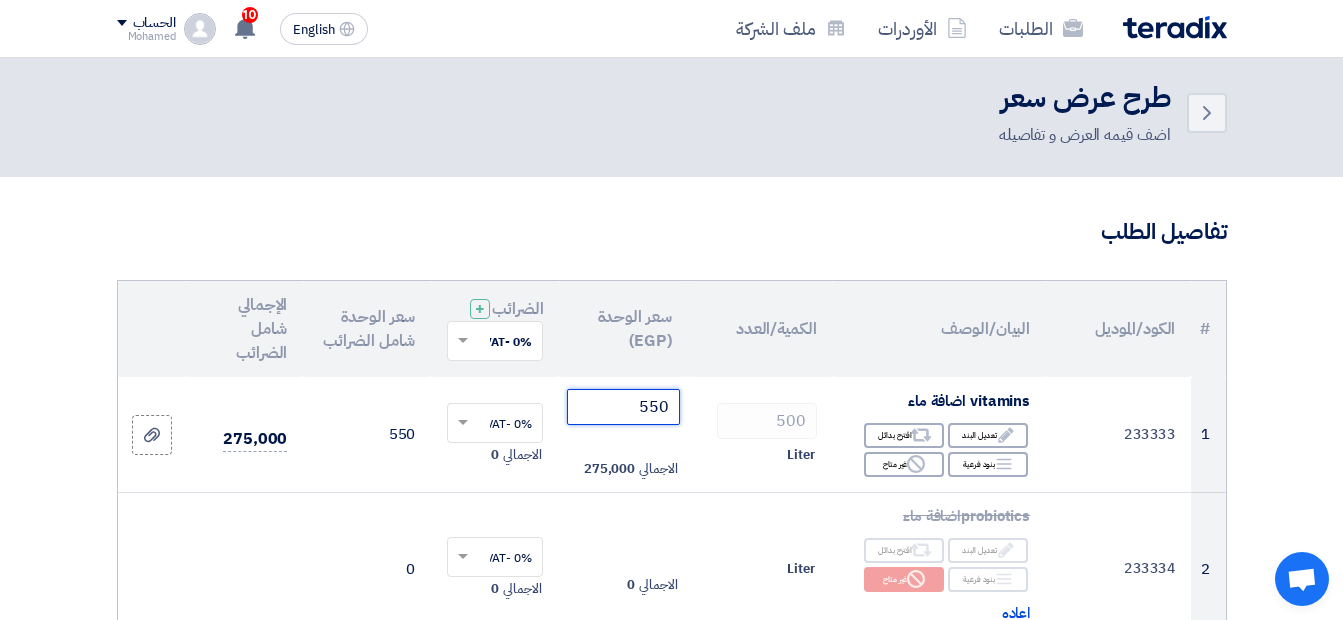 scroll, scrollTop: 0, scrollLeft: 0, axis: both 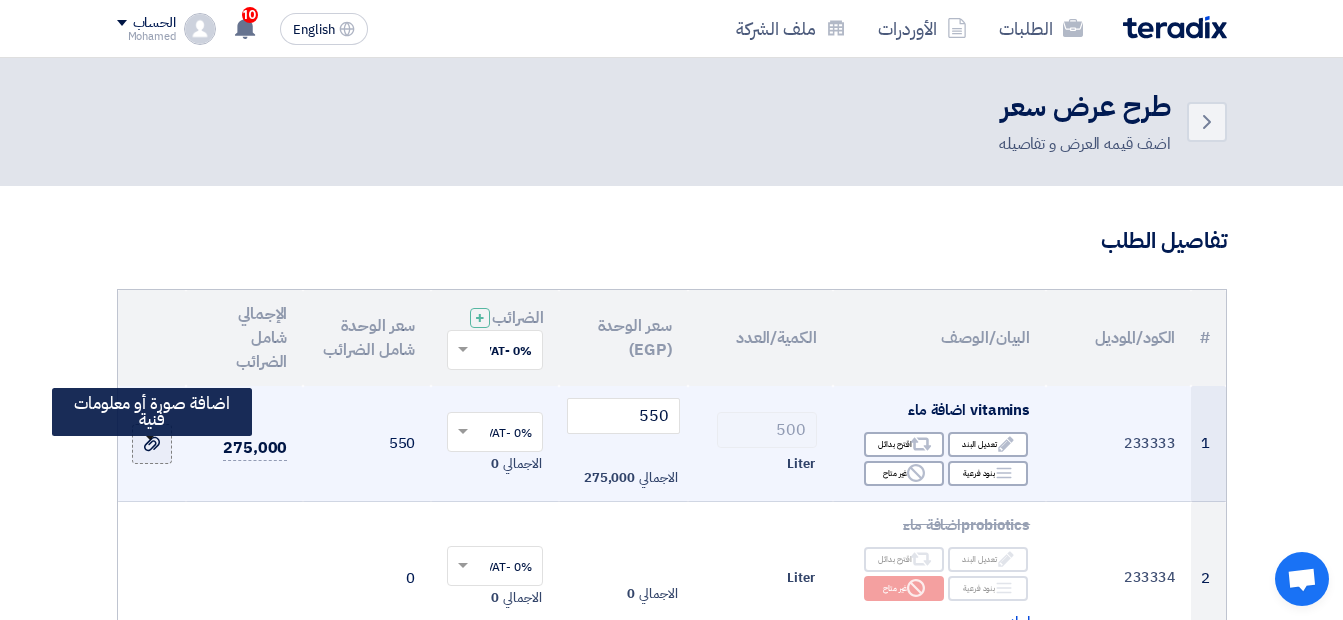 click 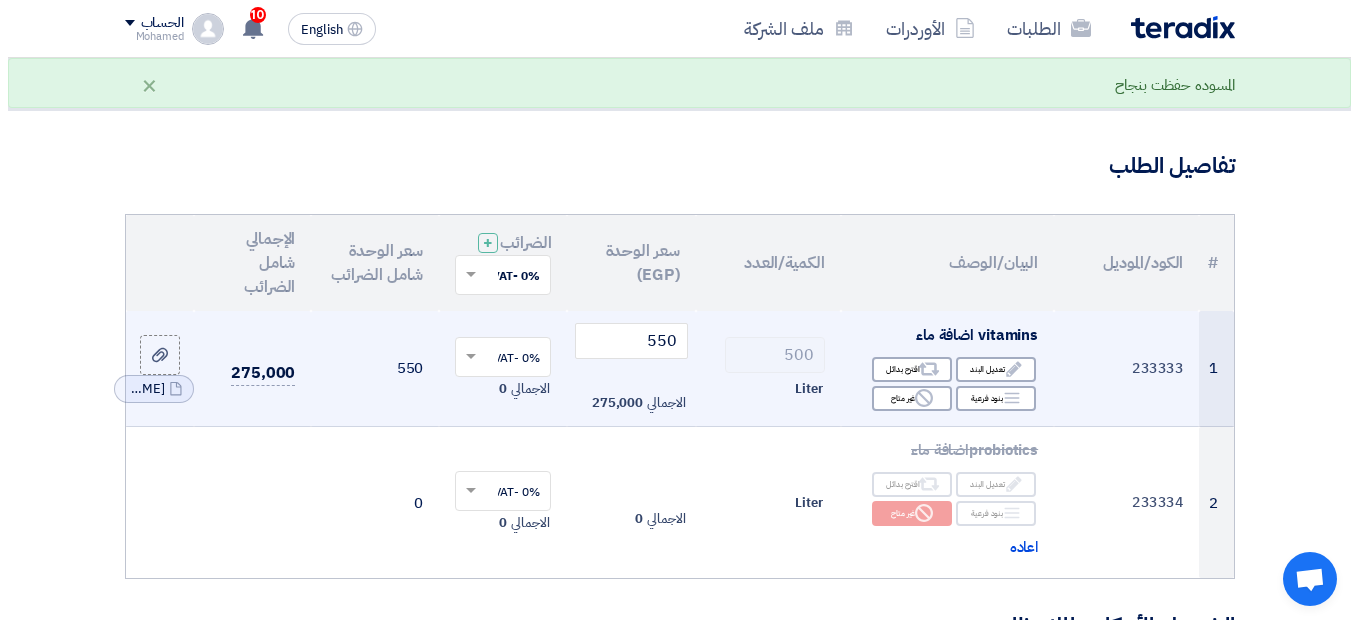 scroll, scrollTop: 200, scrollLeft: 0, axis: vertical 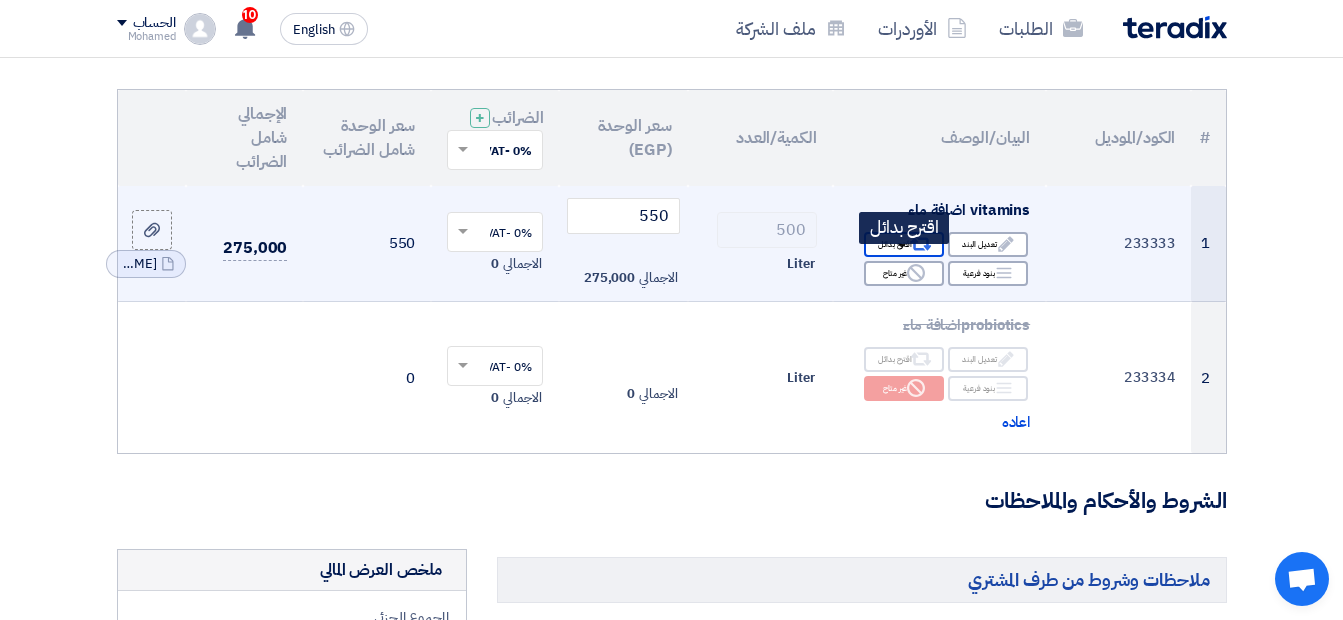 click on "Alternative
اقترح بدائل" 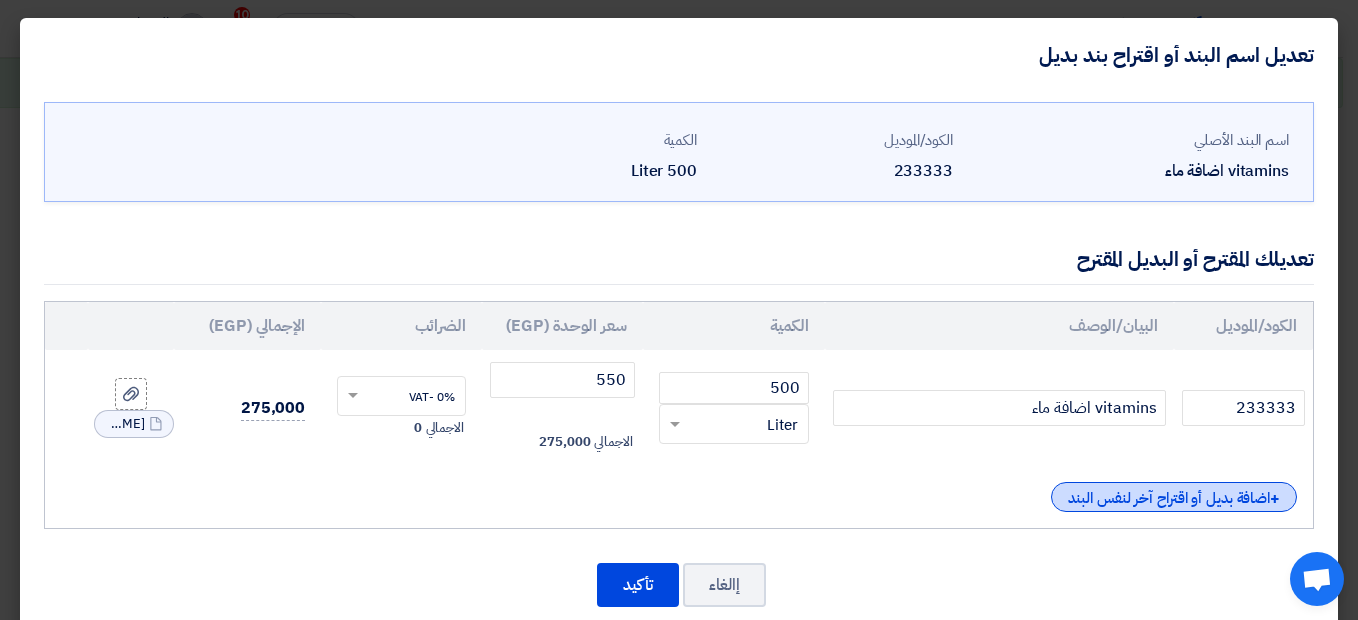 click on "+
اضافة بديل أو اقتراح آخر لنفس البند" 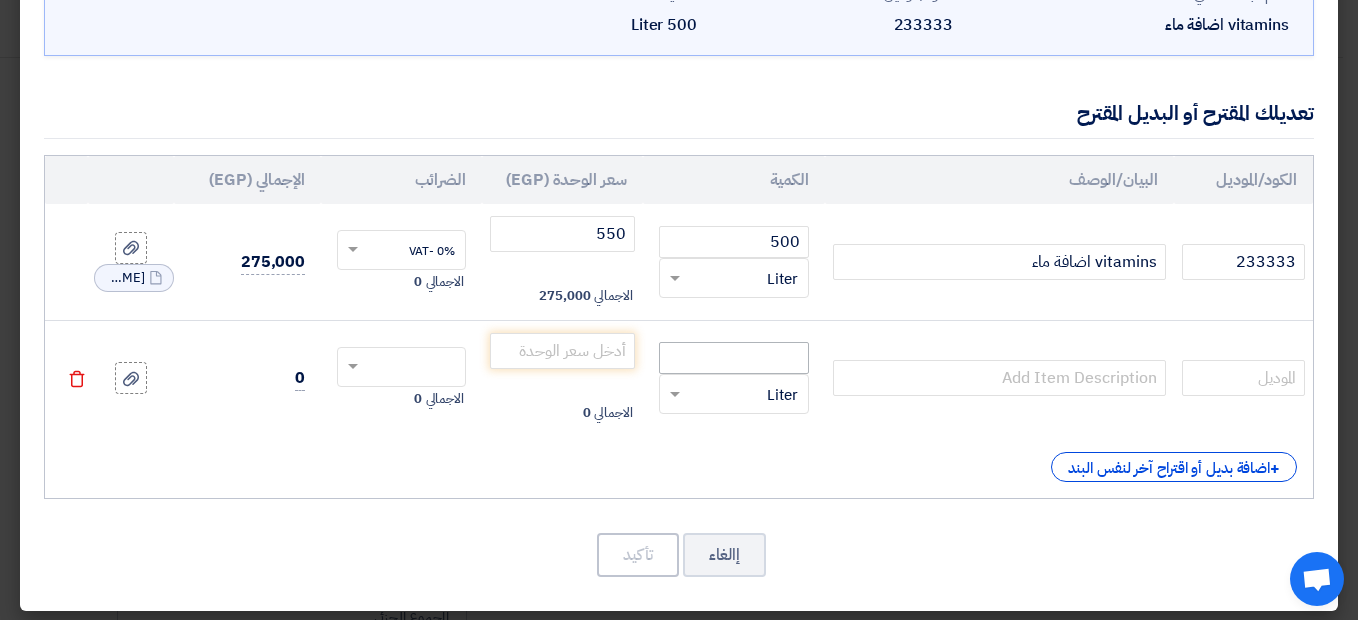 scroll, scrollTop: 155, scrollLeft: 0, axis: vertical 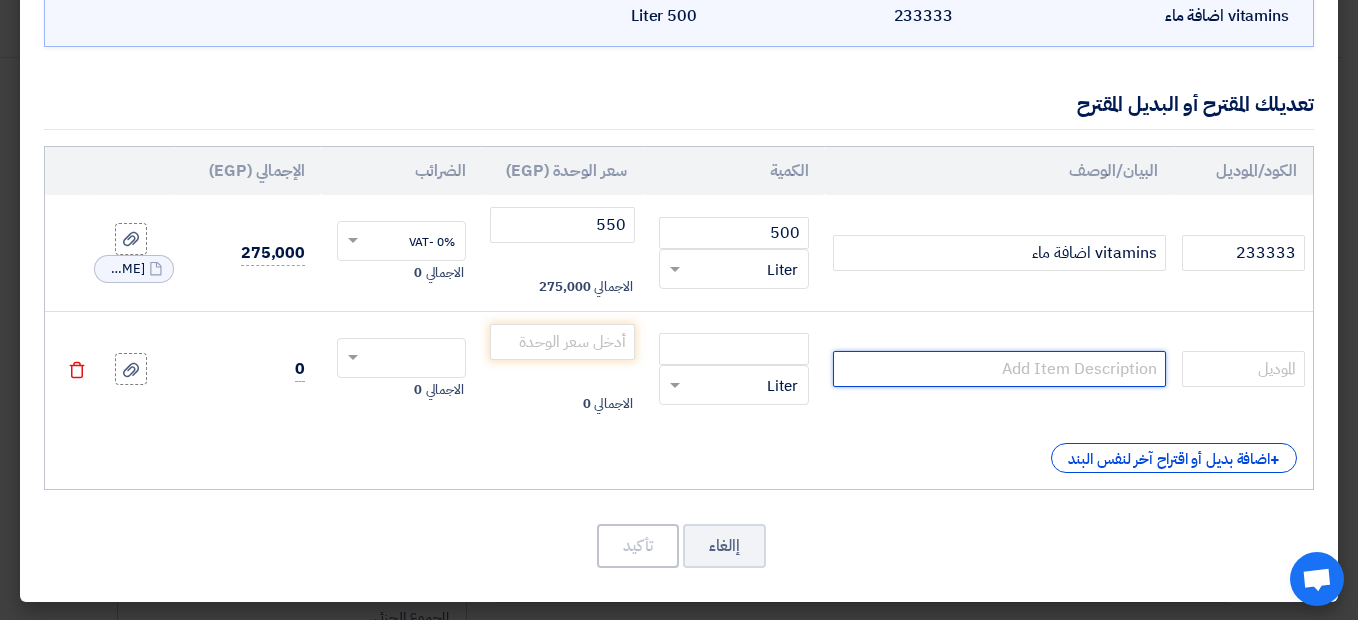 click 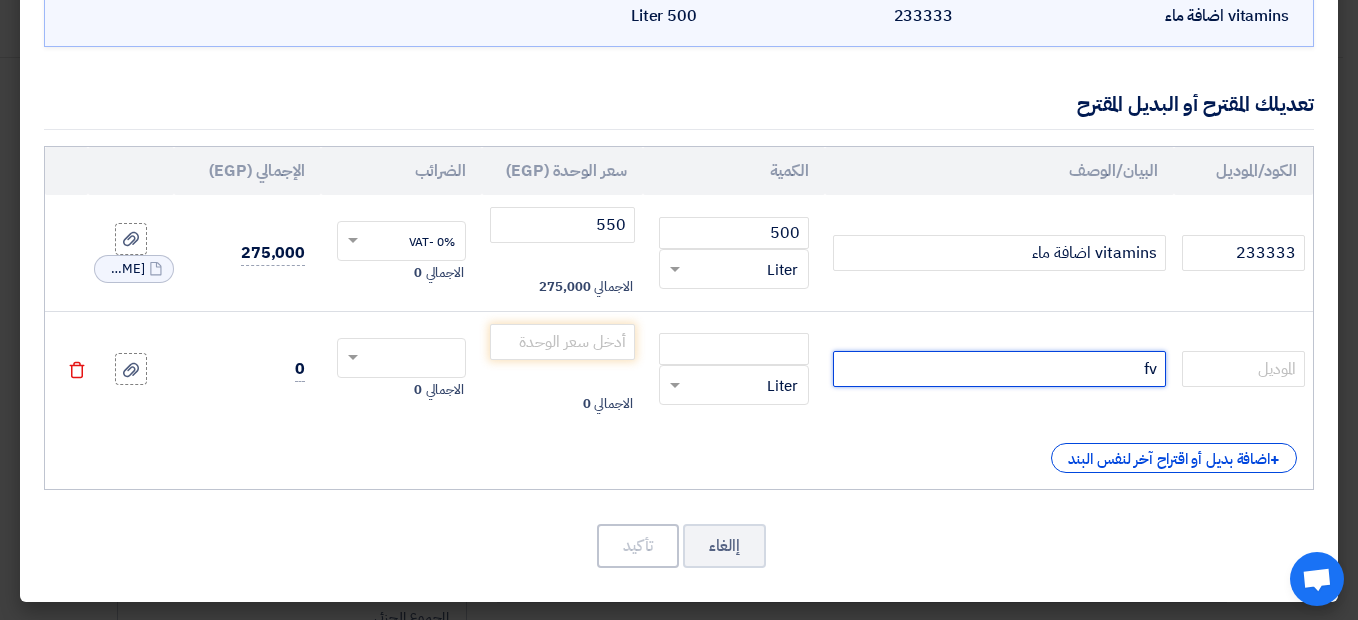 type on "f" 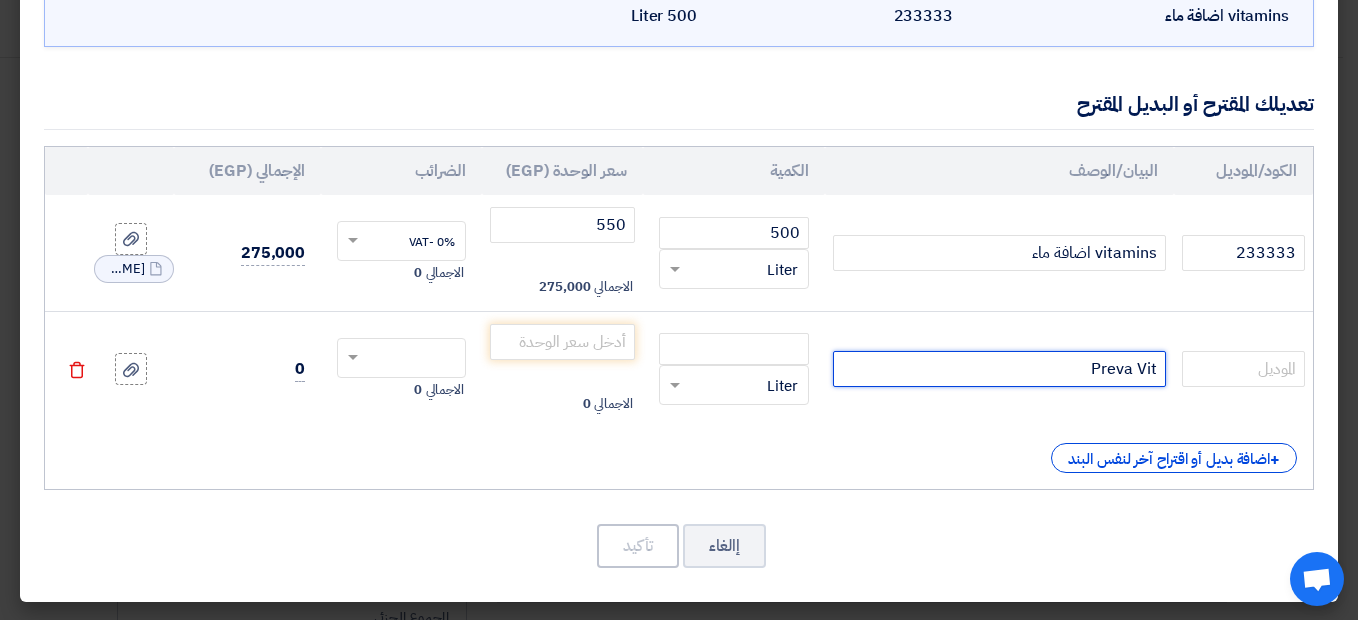 type on "Preva Vit" 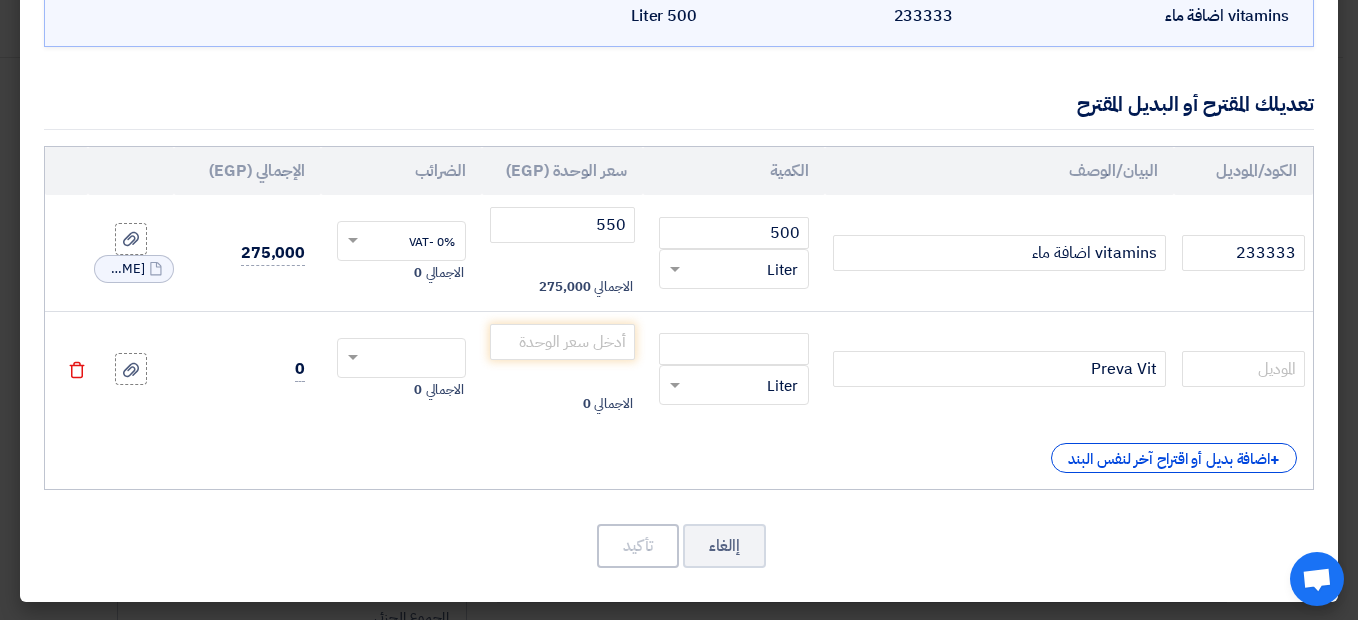 click on "الاجمالي
0" 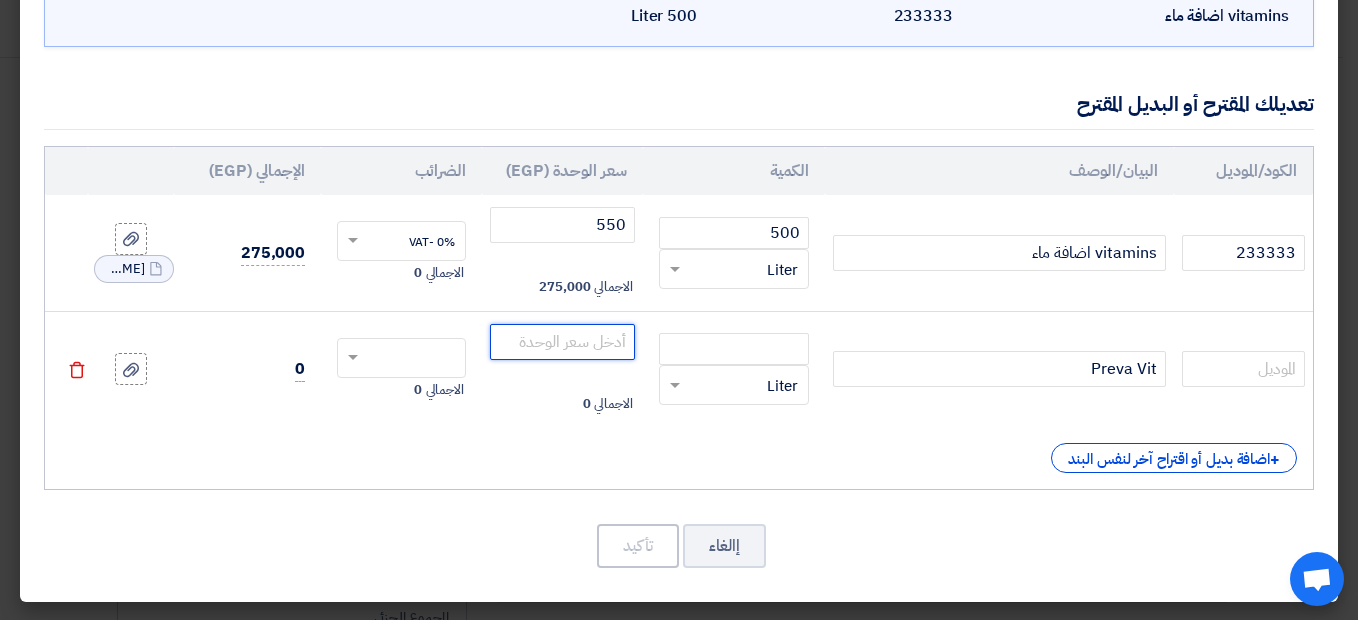 click 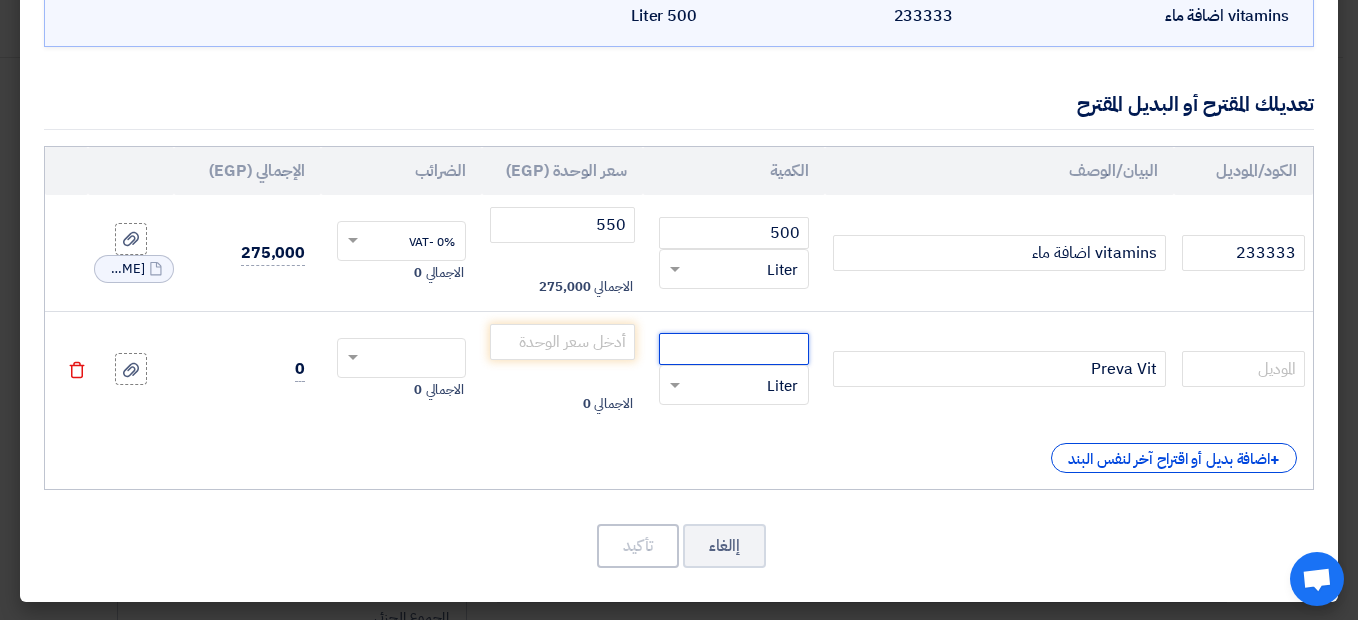 click 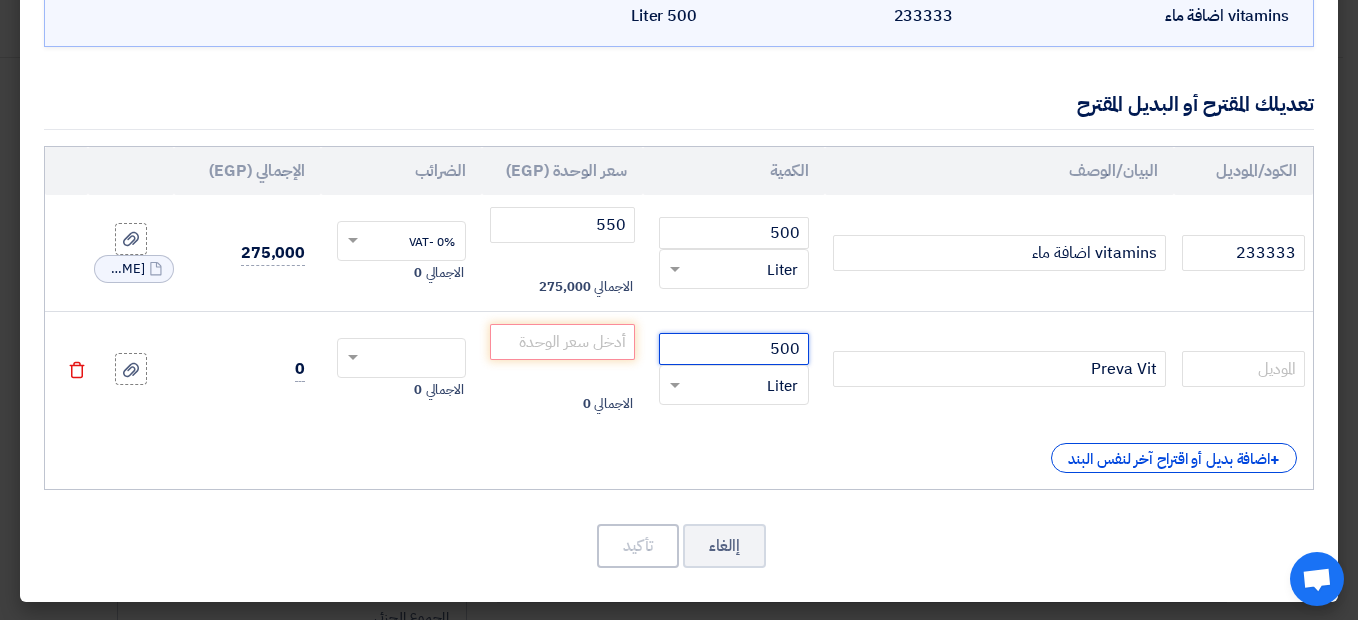 type on "500" 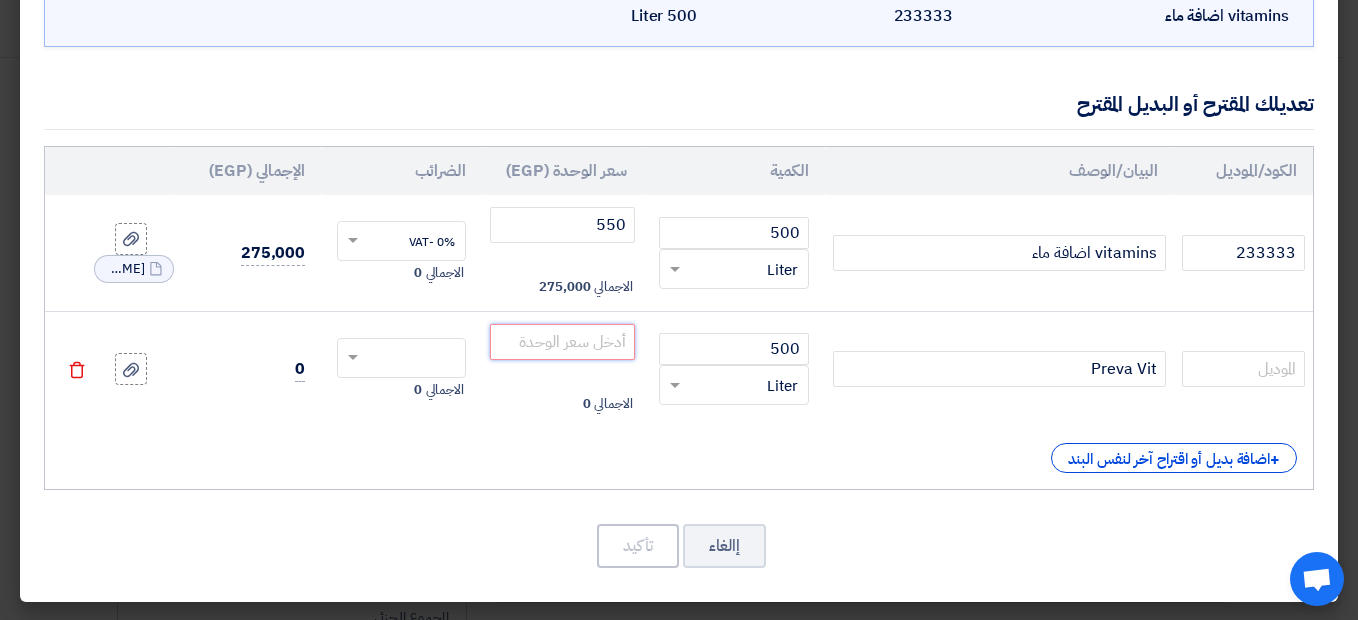 click 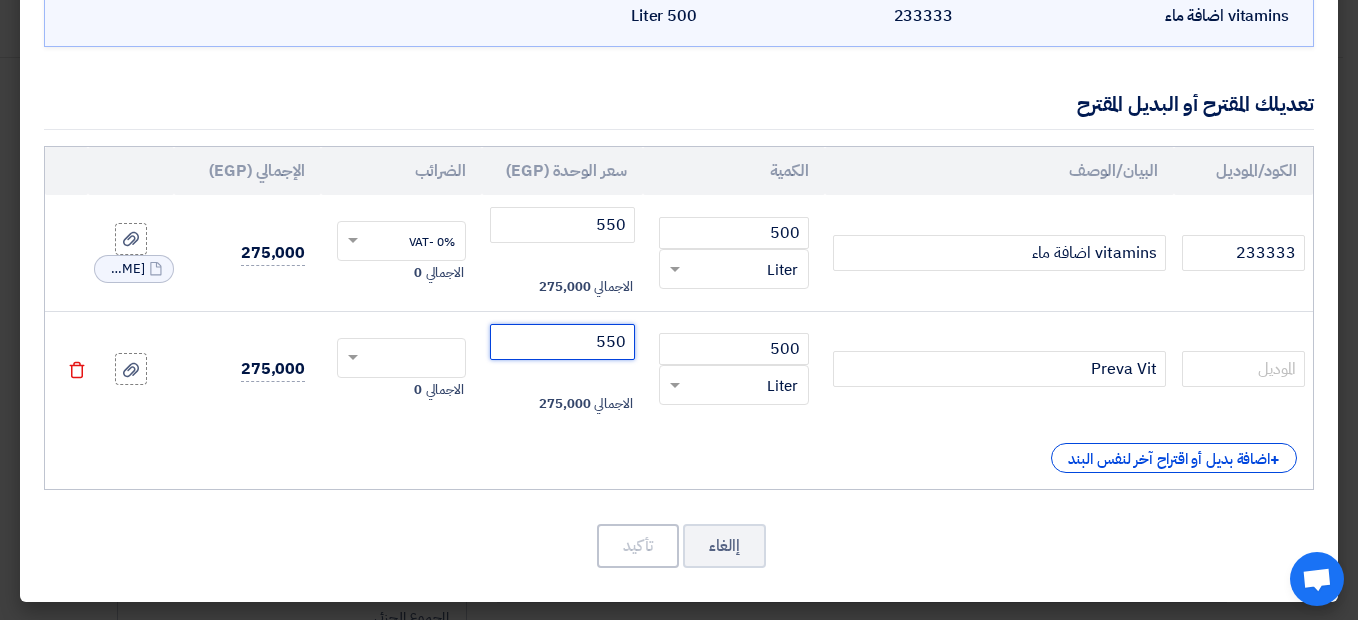type on "550" 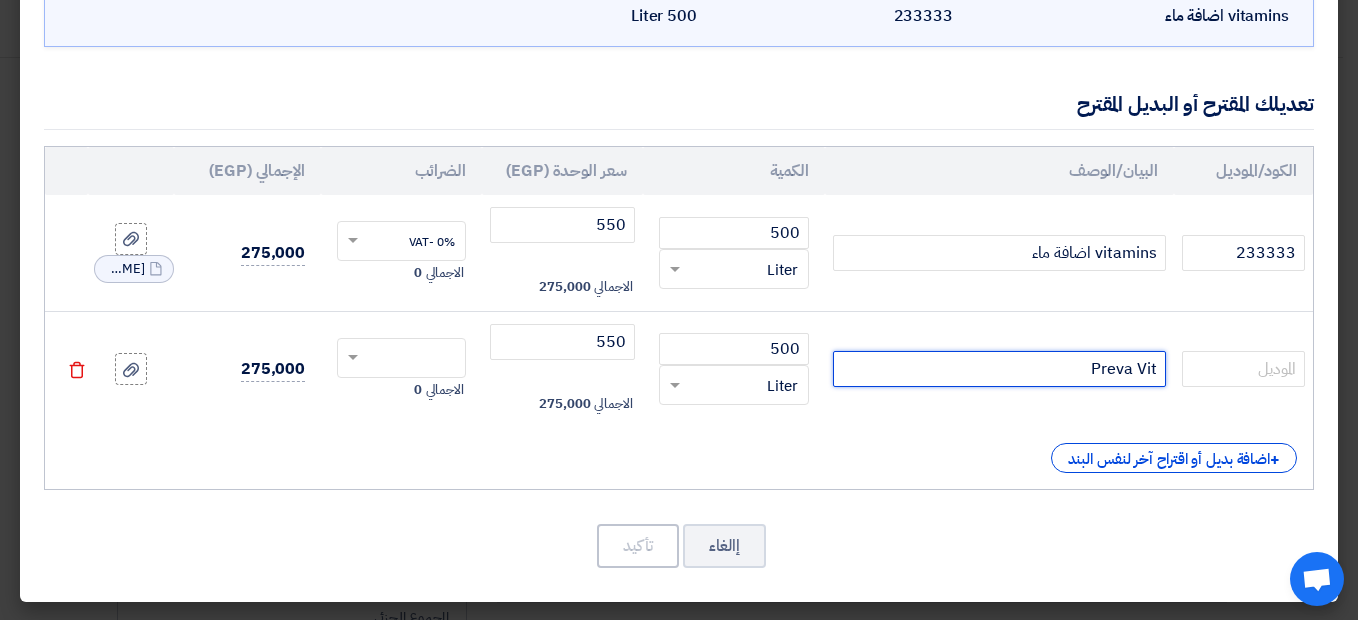 click on "Preva Vit" 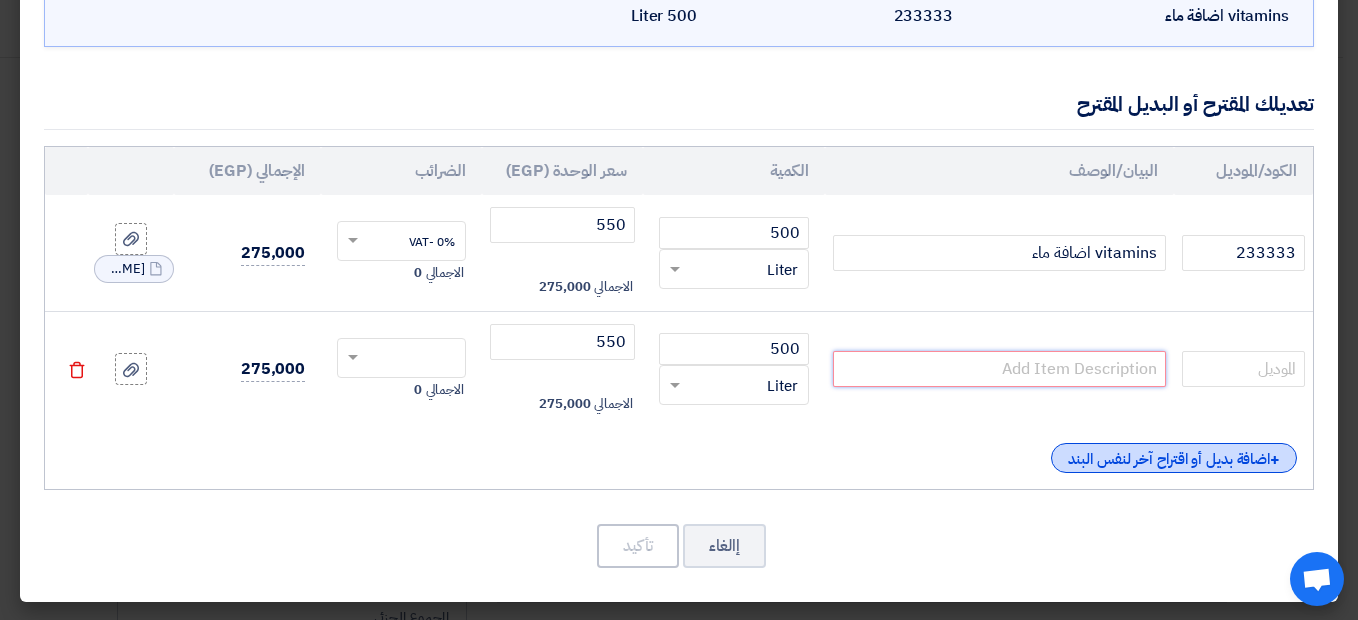 type 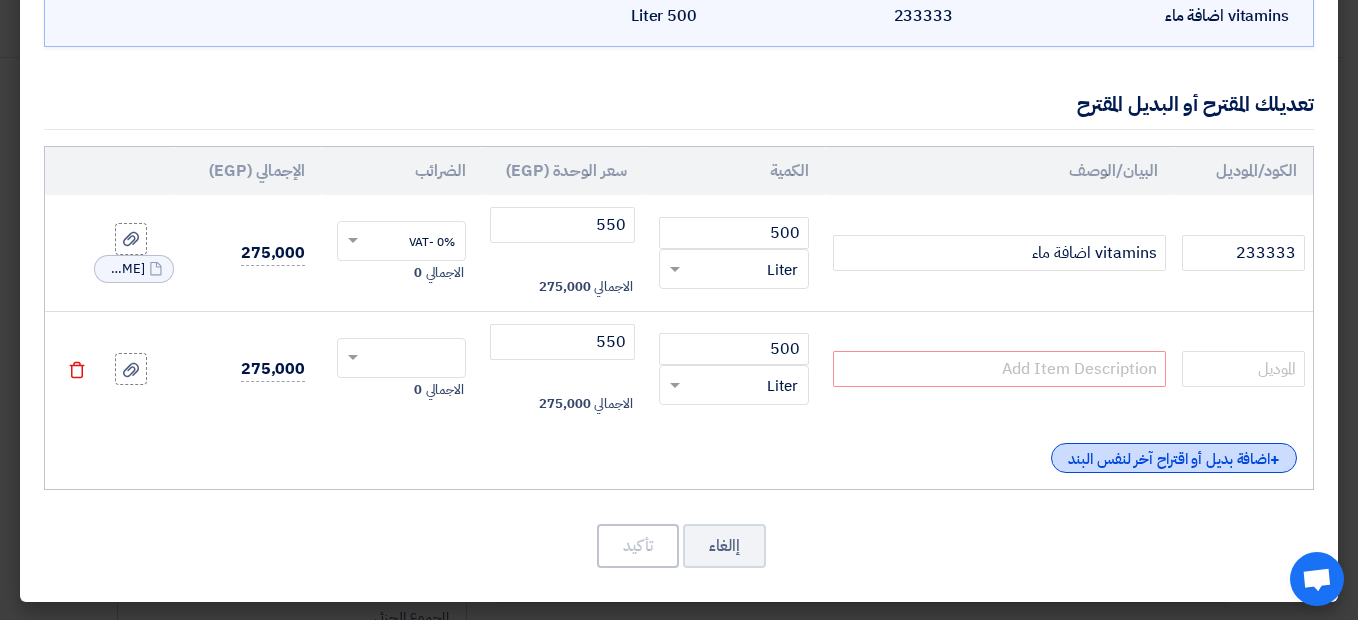 click on "+
اضافة بديل أو اقتراح آخر لنفس البند" 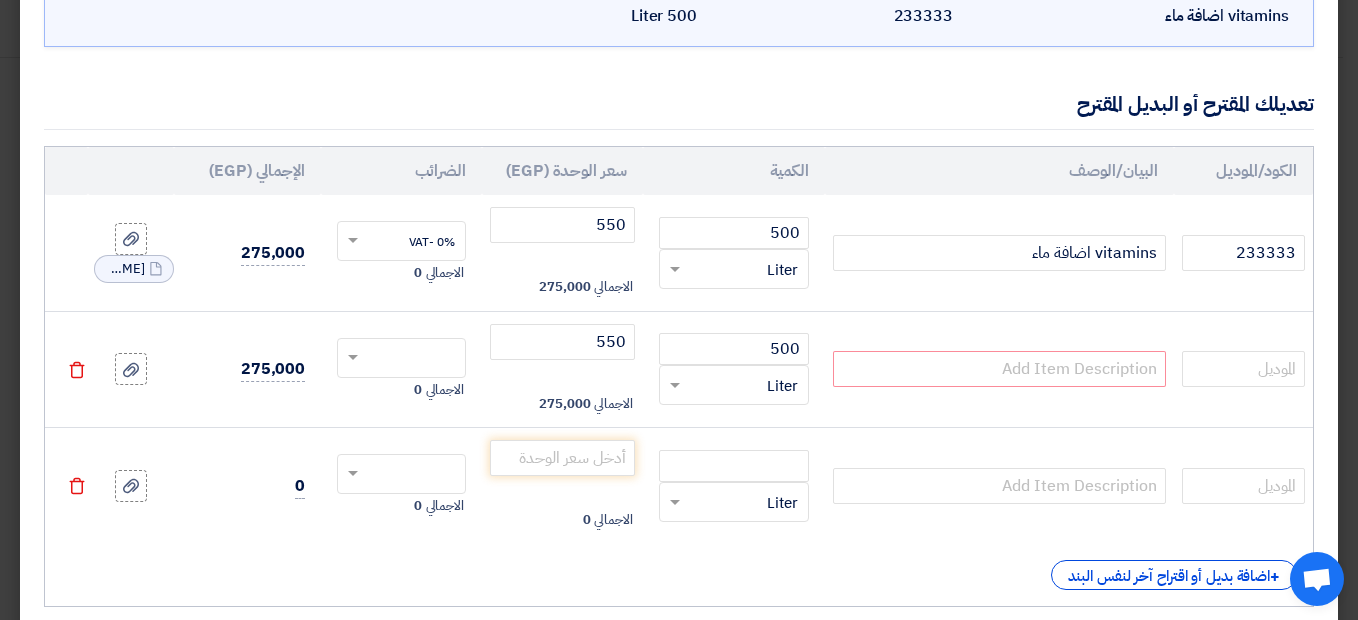 click 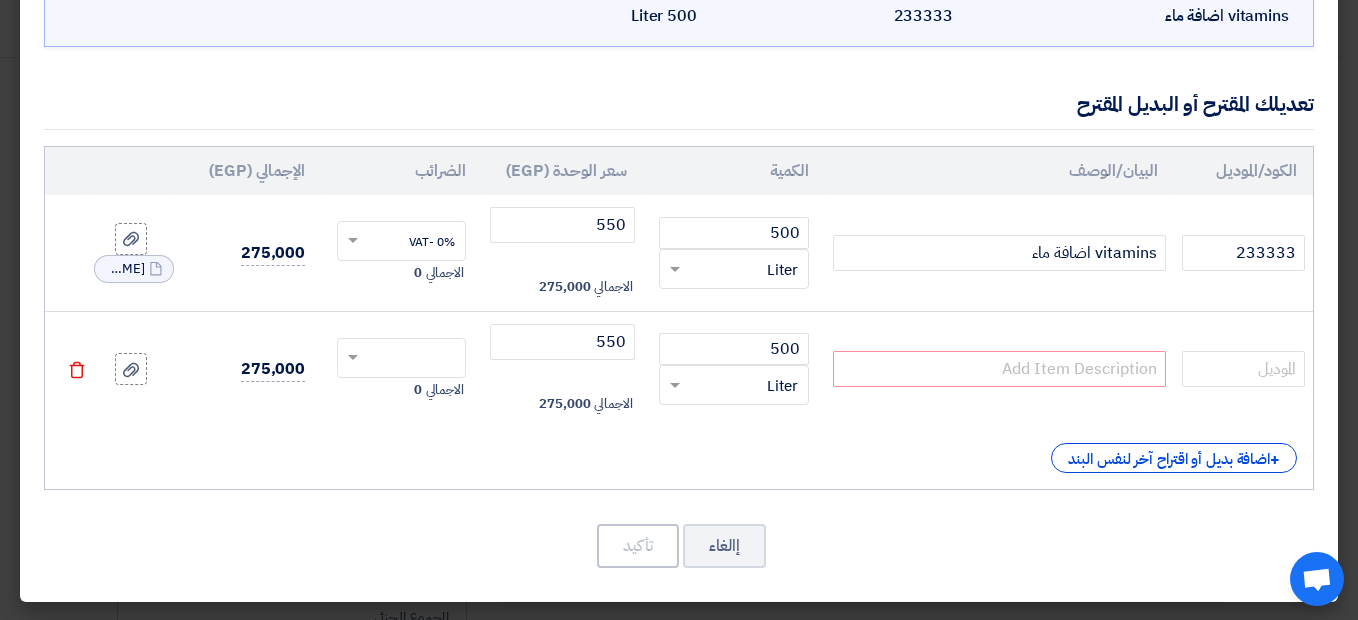 click on "اسم البند الأصلي
vitamins اضافة ماء
الكود/الموديل
233333
الكمية
500
Liter
233333 500
×" 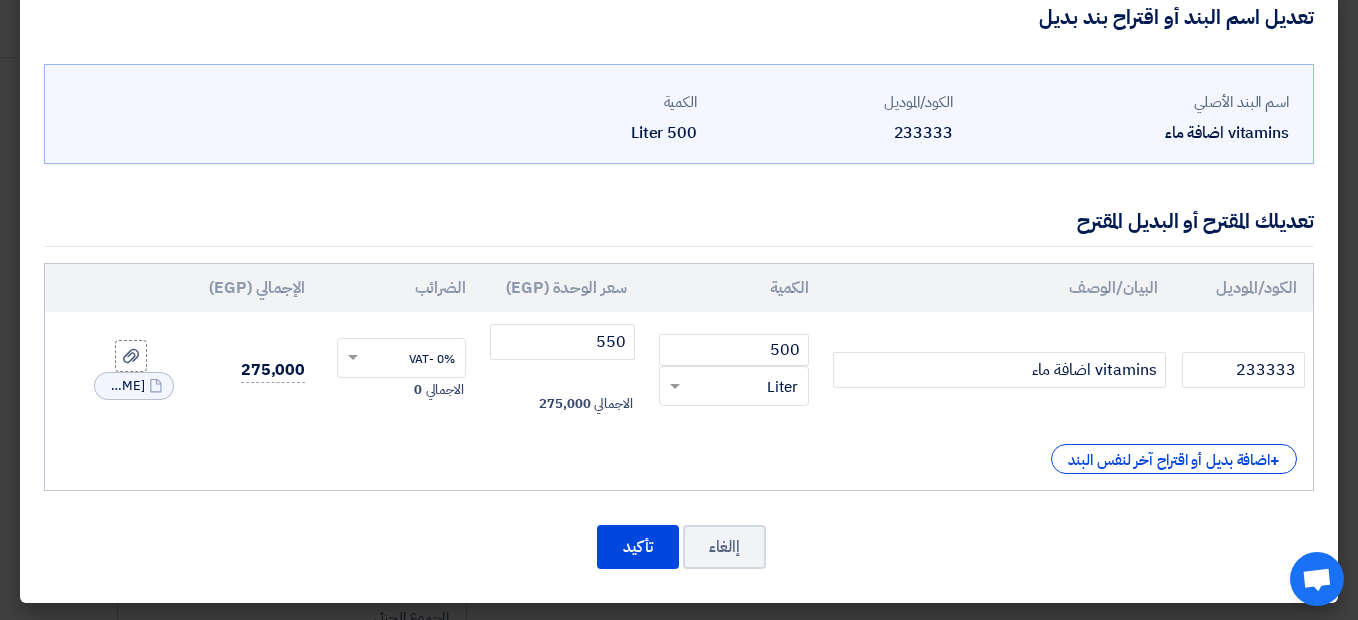 scroll, scrollTop: 38, scrollLeft: 0, axis: vertical 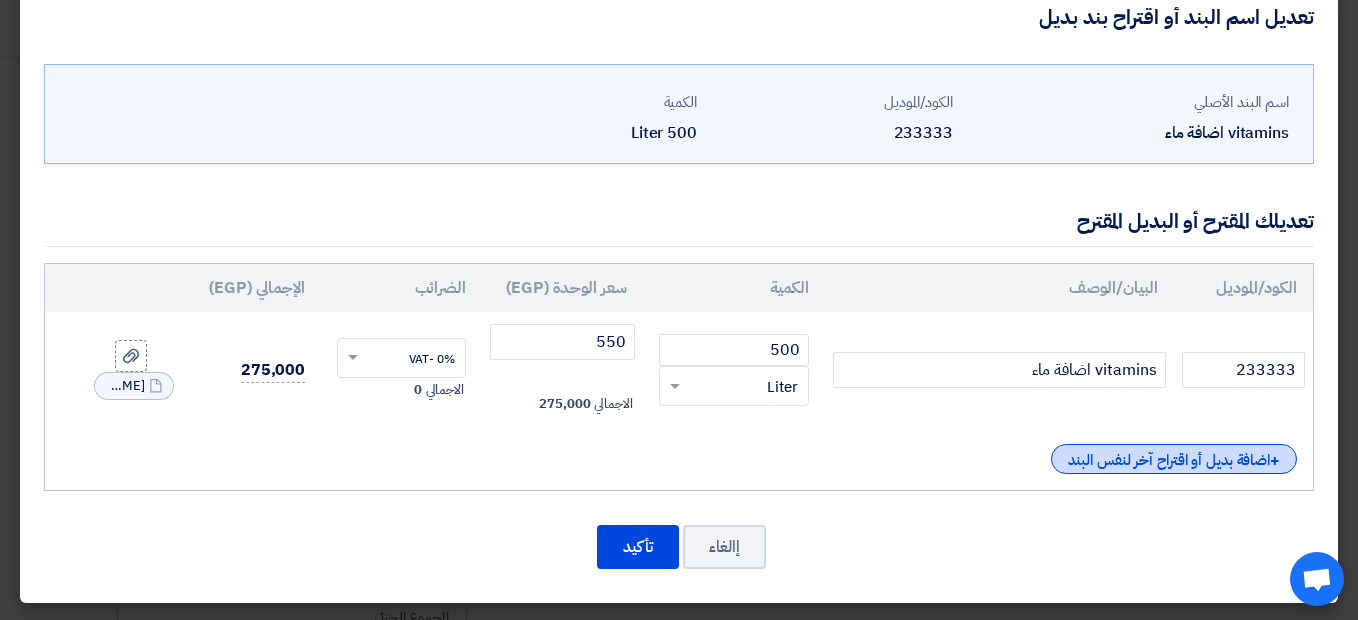 click on "+
اضافة بديل أو اقتراح آخر لنفس البند" 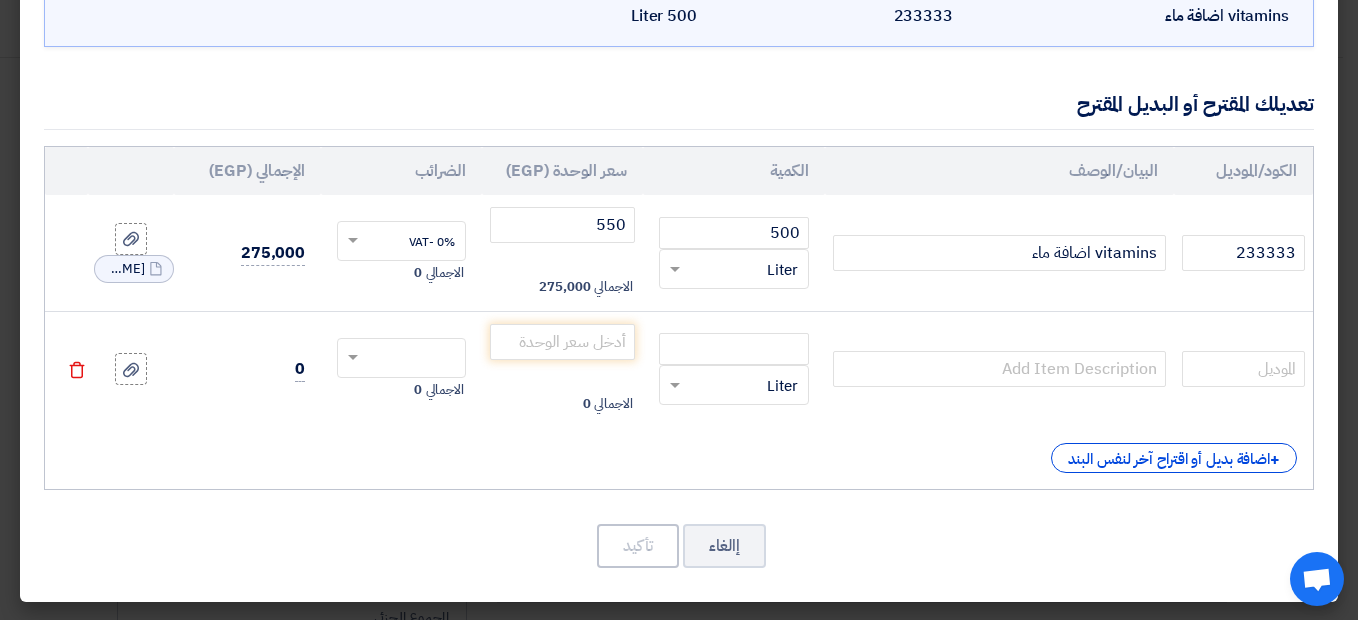 click on "Delete" 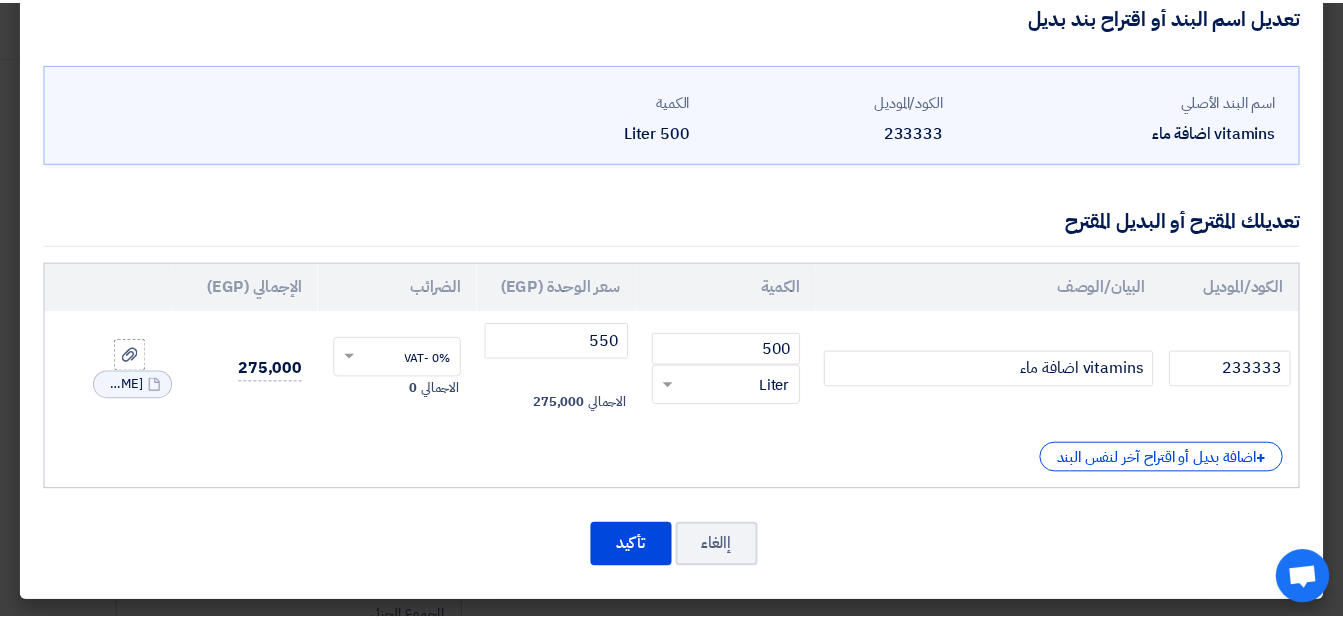 scroll, scrollTop: 38, scrollLeft: 0, axis: vertical 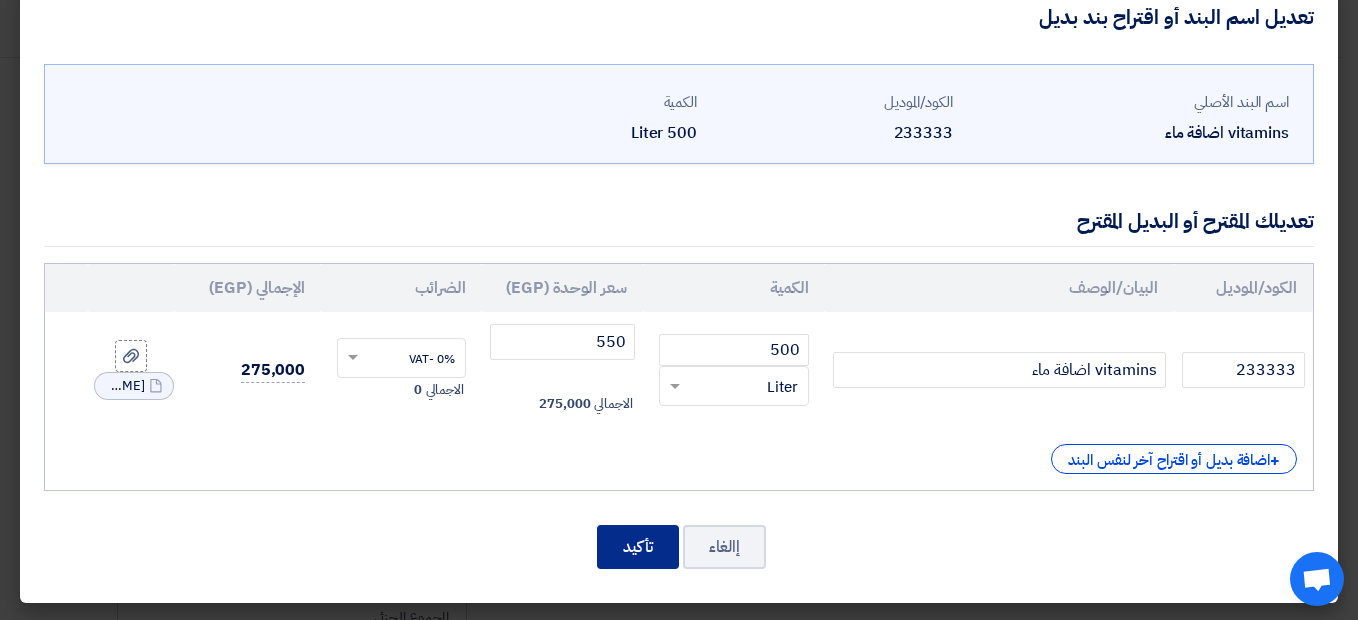 click on "تأكيد" 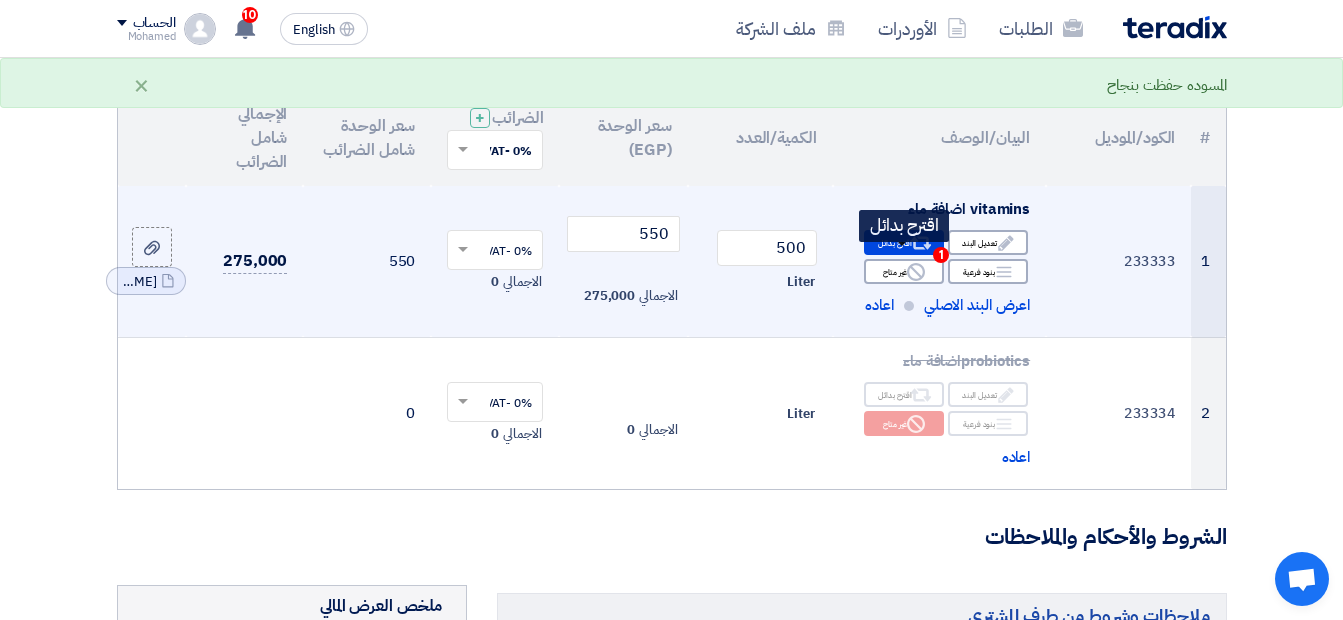 click on "1" 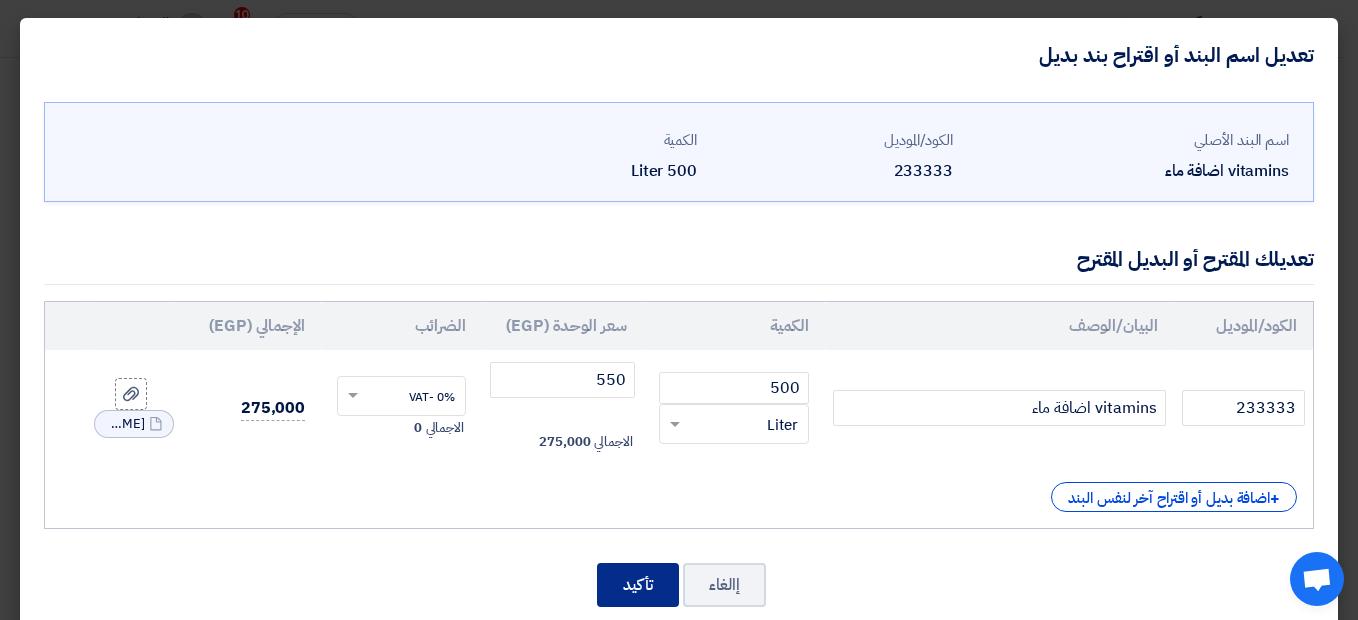 click on "تأكيد" 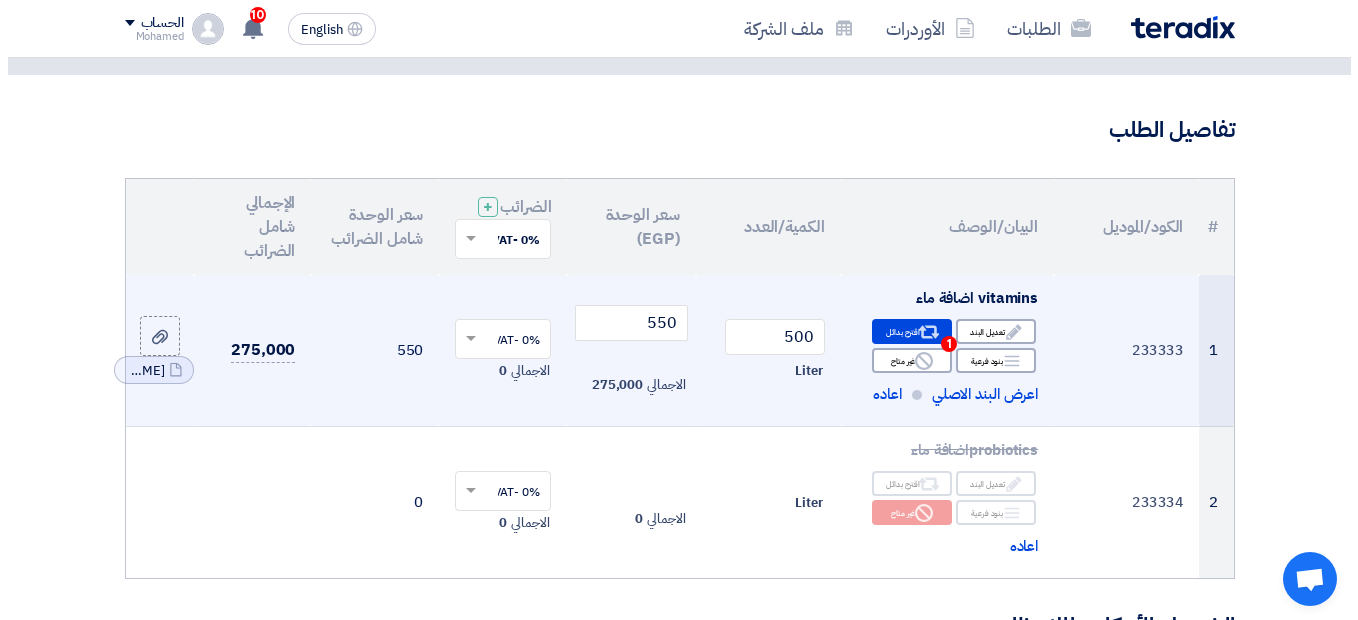 scroll, scrollTop: 100, scrollLeft: 0, axis: vertical 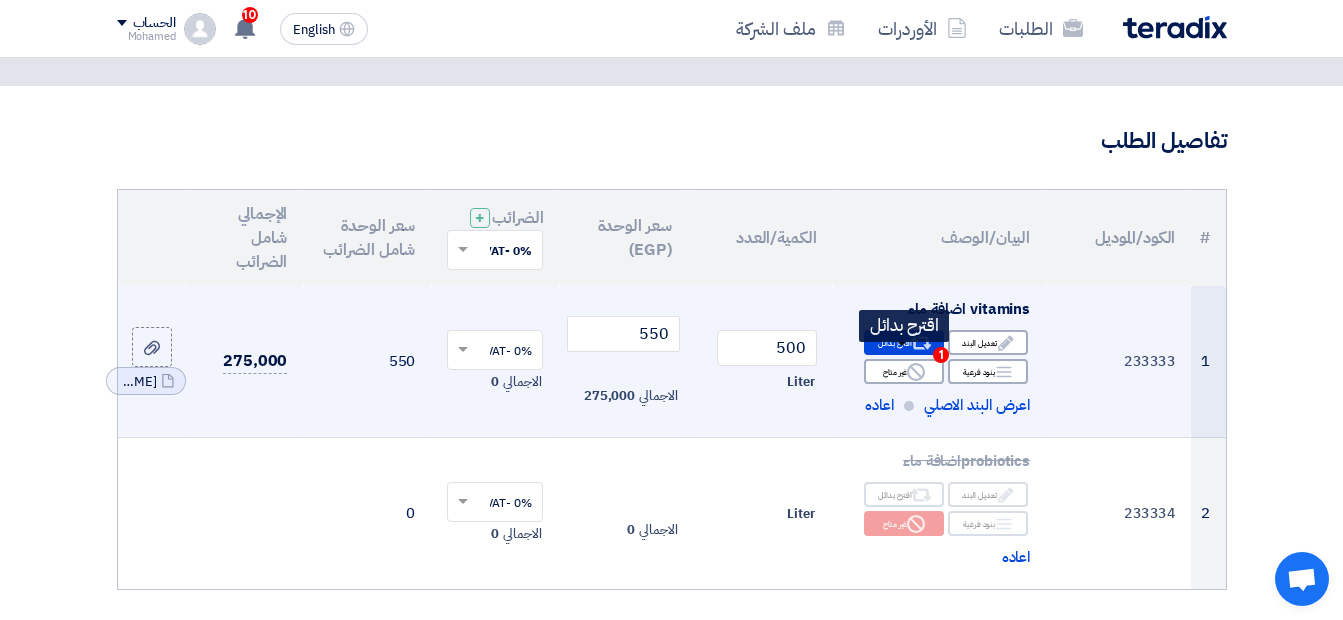 click on "1" 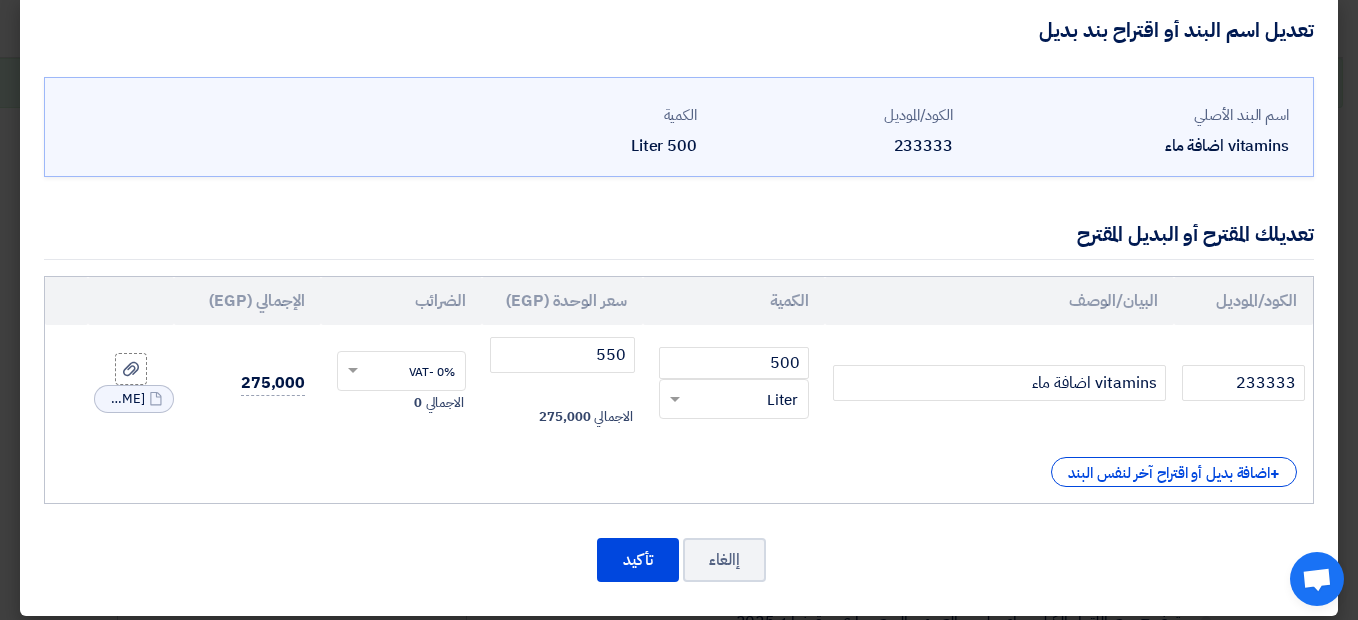 scroll, scrollTop: 38, scrollLeft: 0, axis: vertical 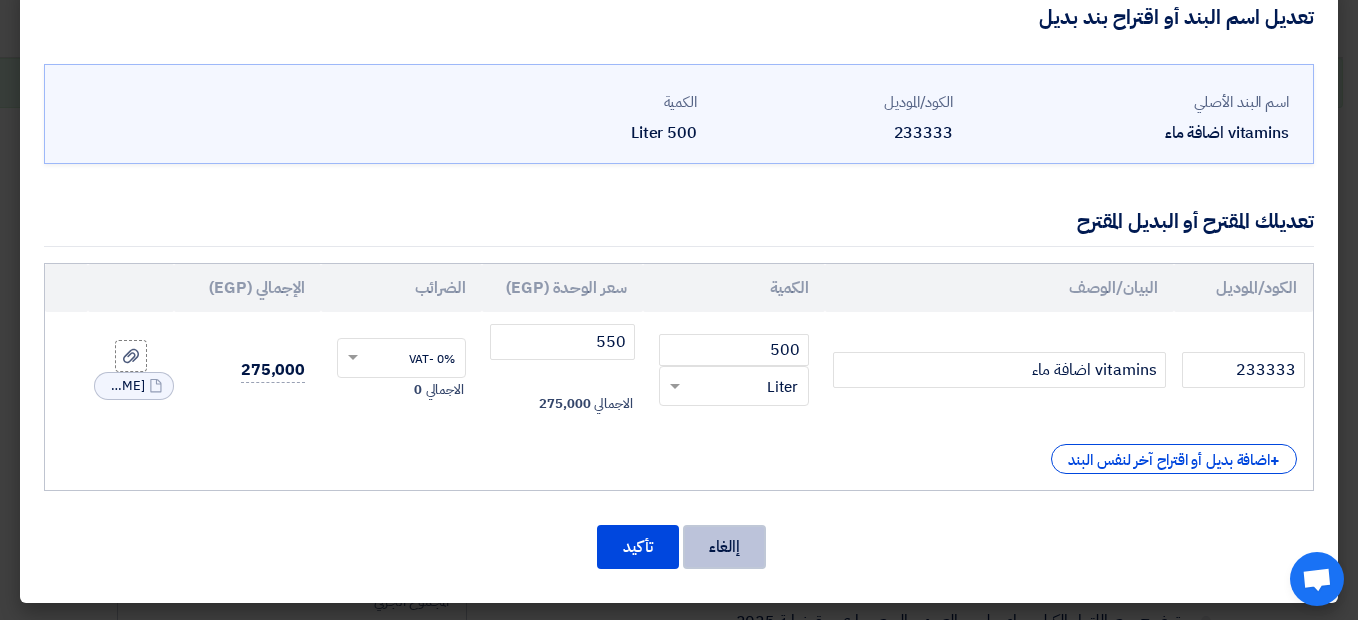 click on "إالغاء" 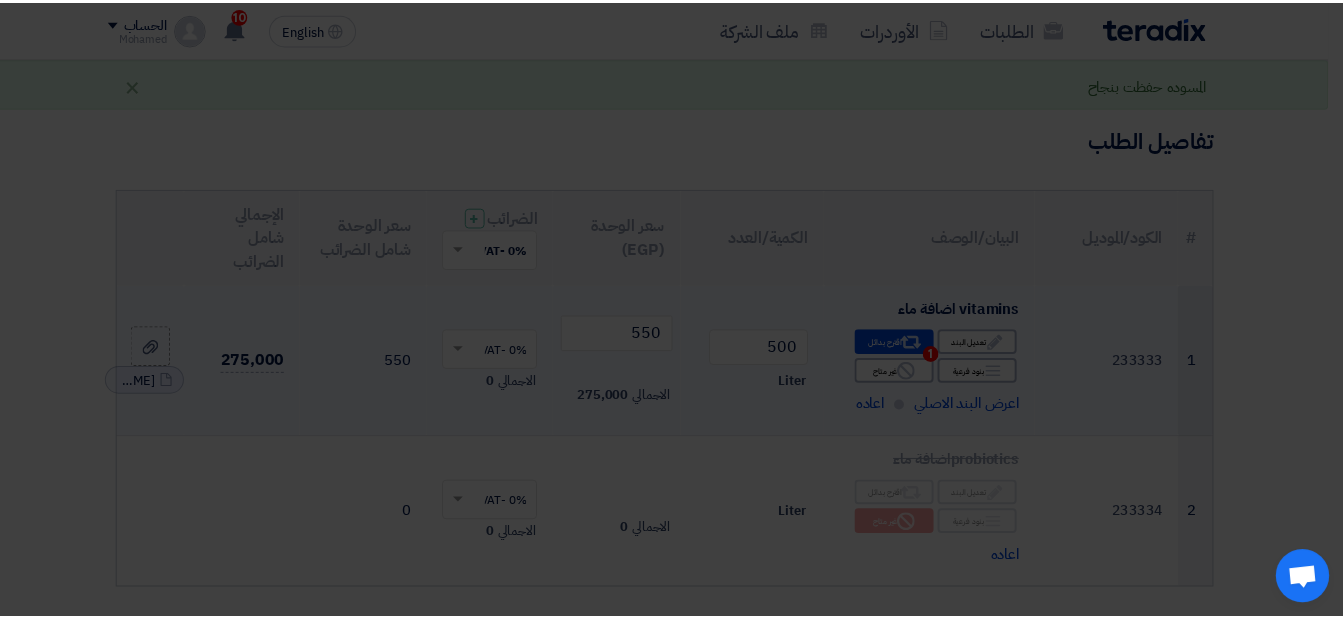 scroll, scrollTop: 0, scrollLeft: 0, axis: both 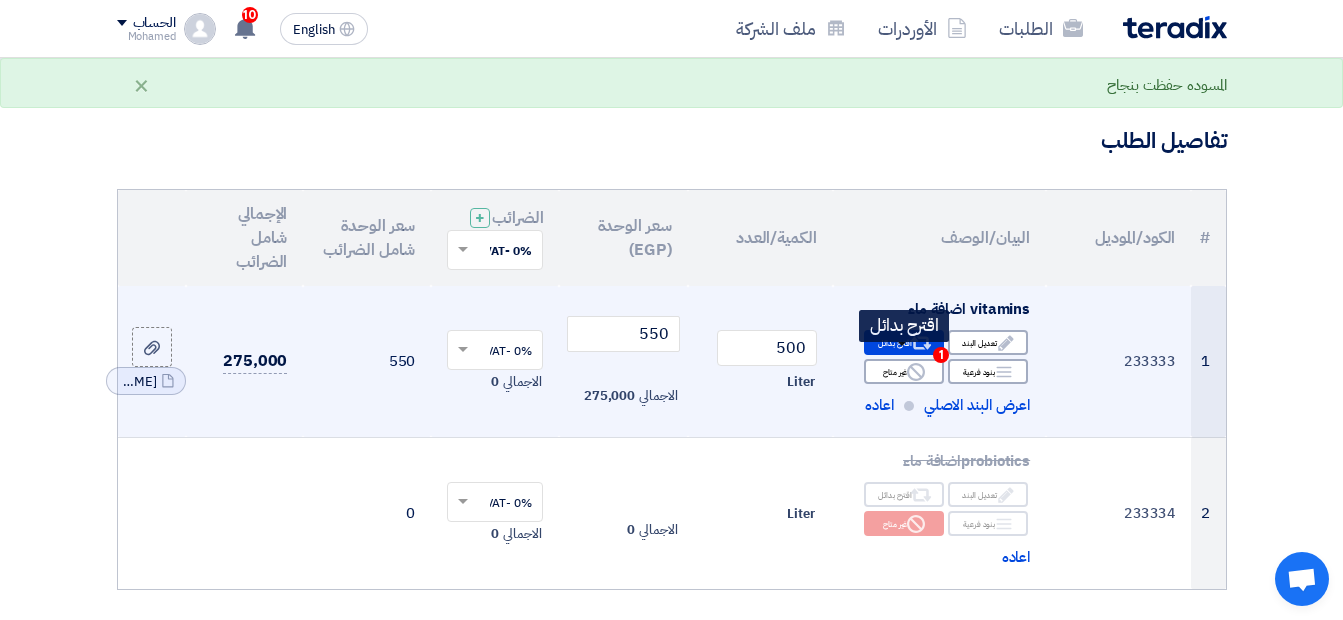 click on "1" 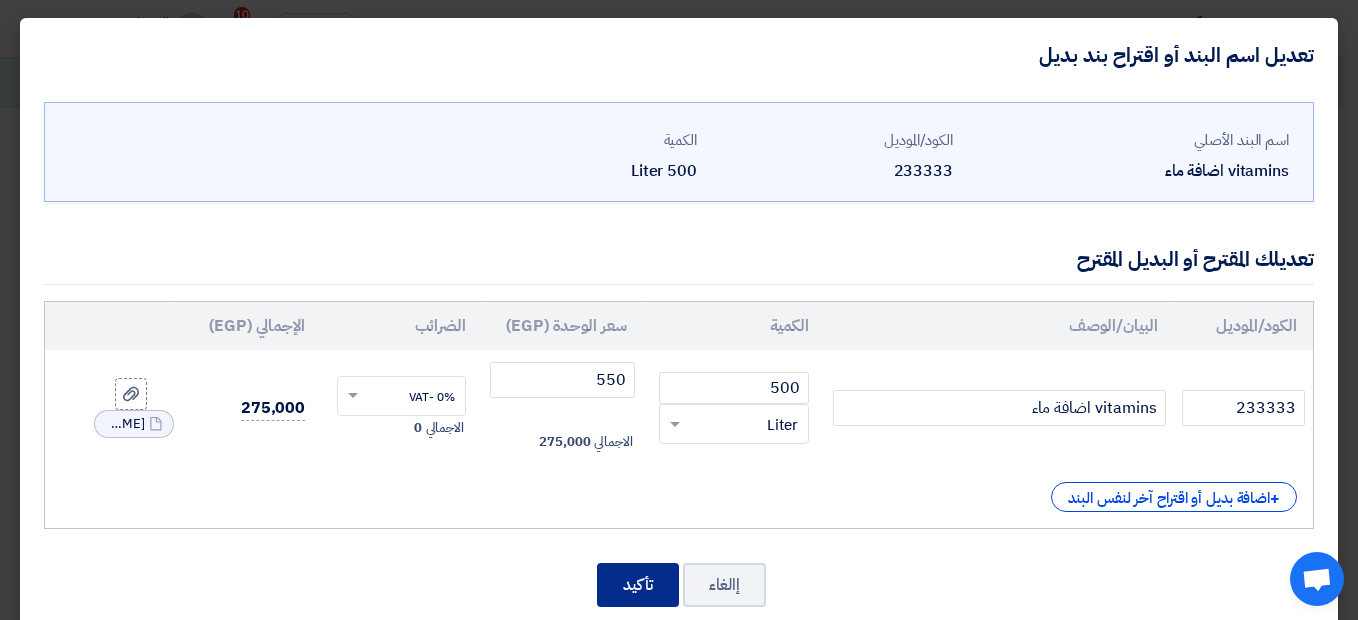 click on "تأكيد" 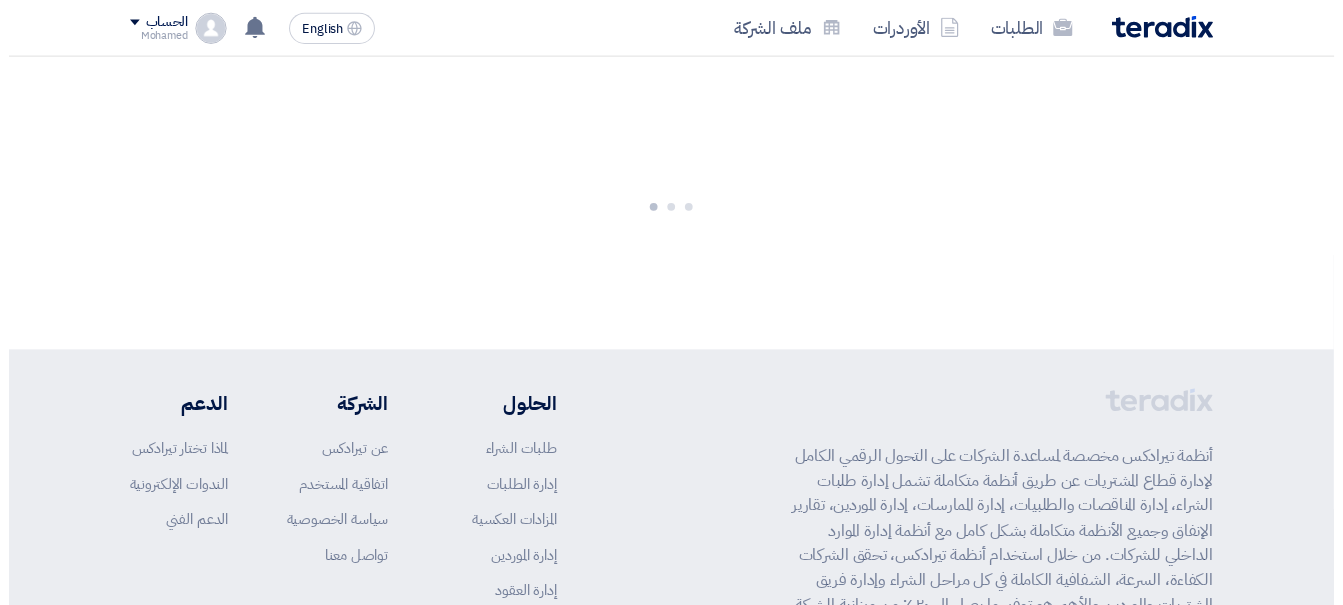 scroll, scrollTop: 0, scrollLeft: 0, axis: both 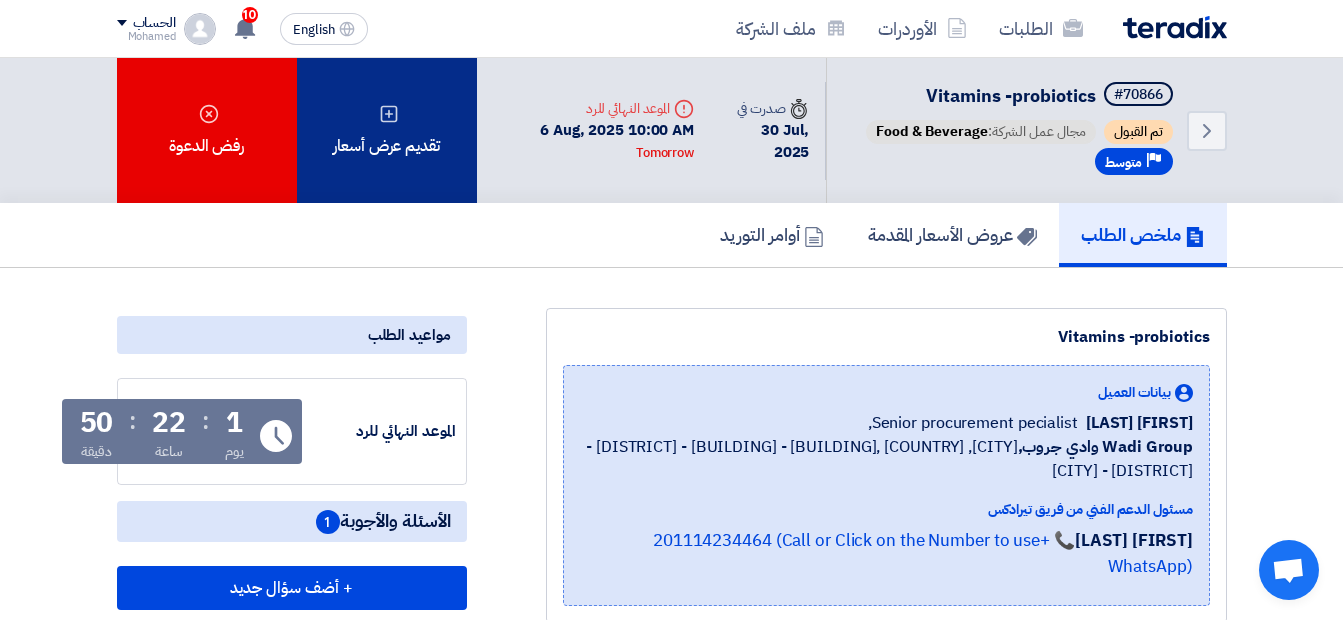 click on "تقديم عرض أسعار" 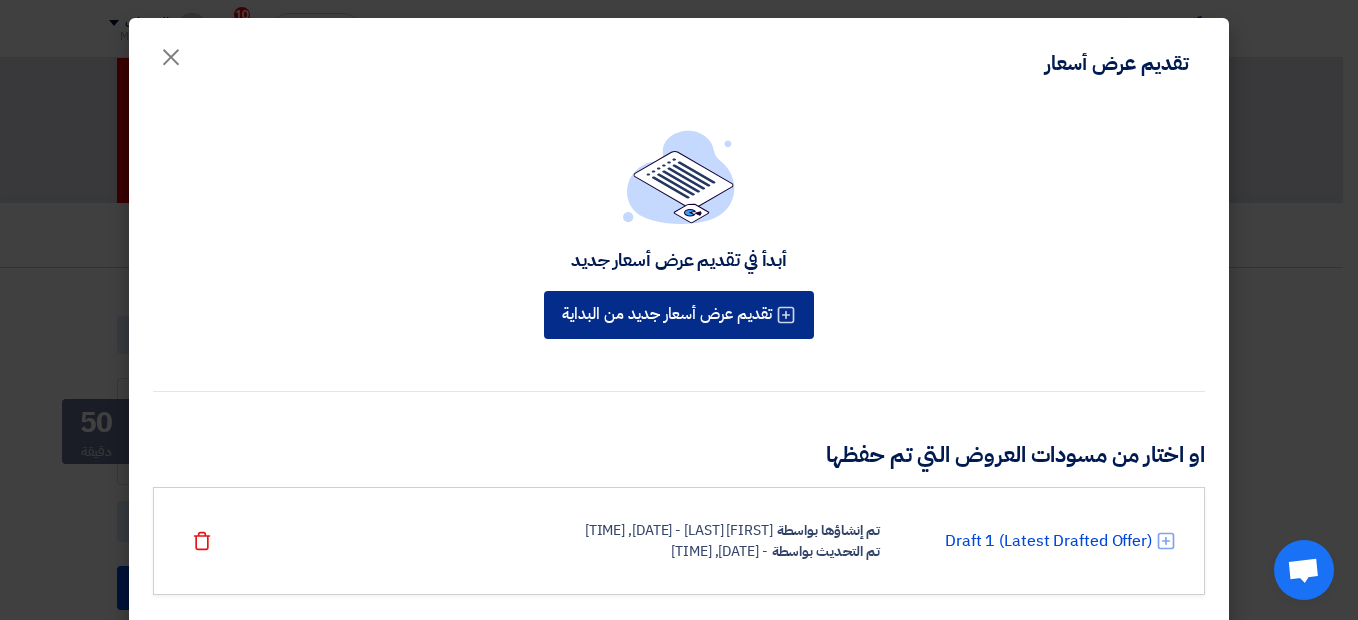 click on "تقديم عرض أسعار جديد من البداية" 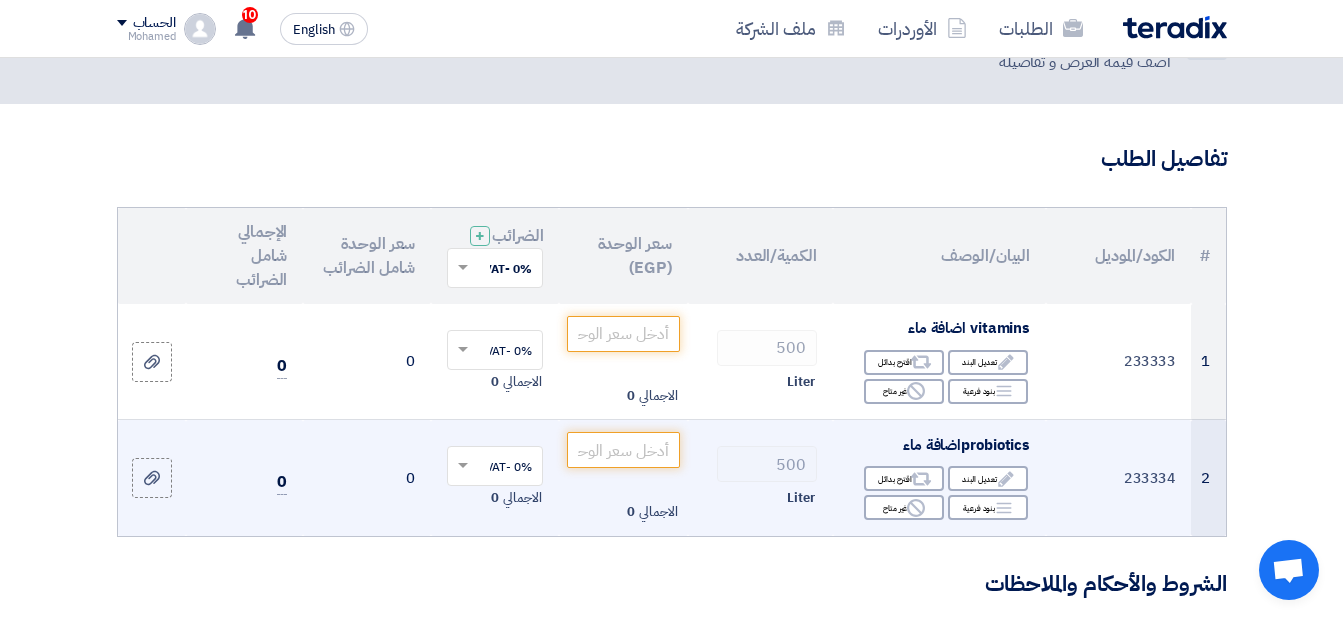 scroll, scrollTop: 100, scrollLeft: 0, axis: vertical 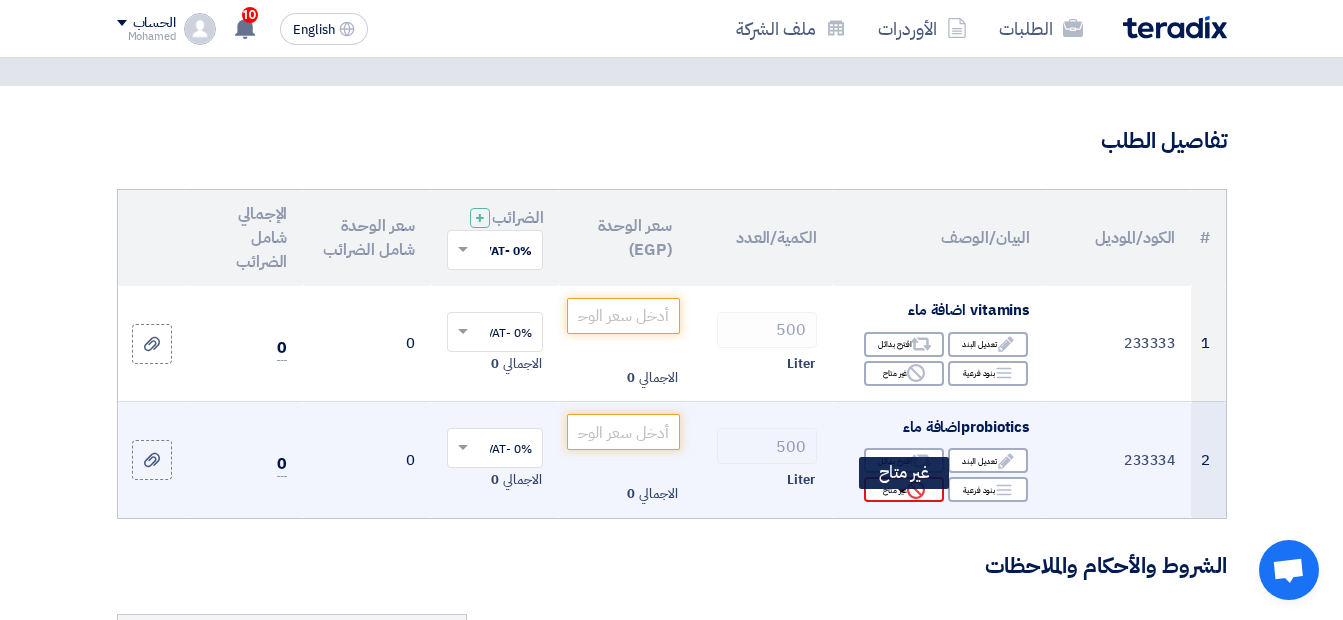 click on "Reject
غير متاح" 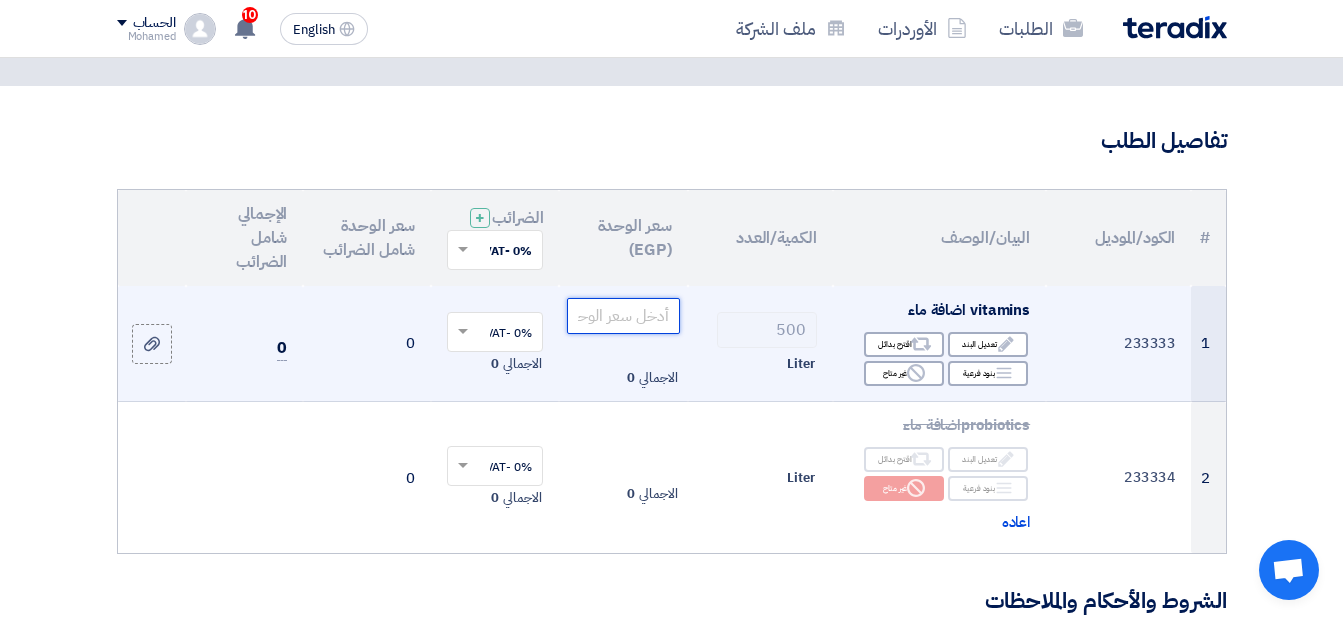 click 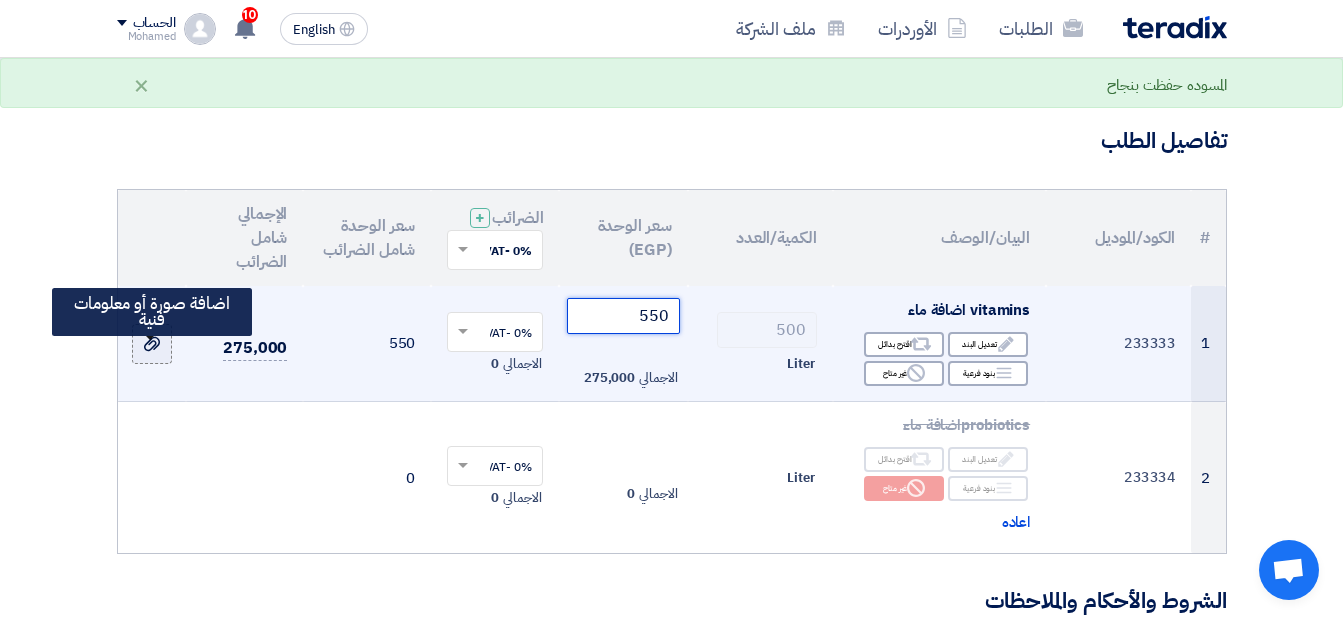 type on "550" 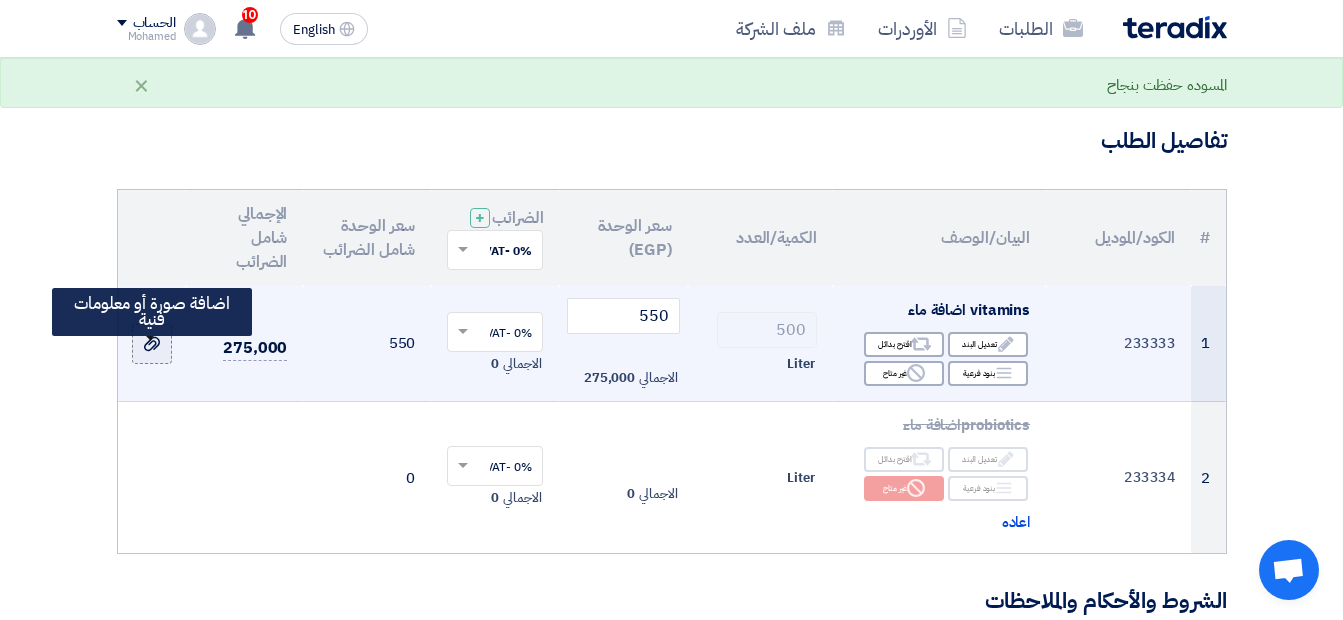 click 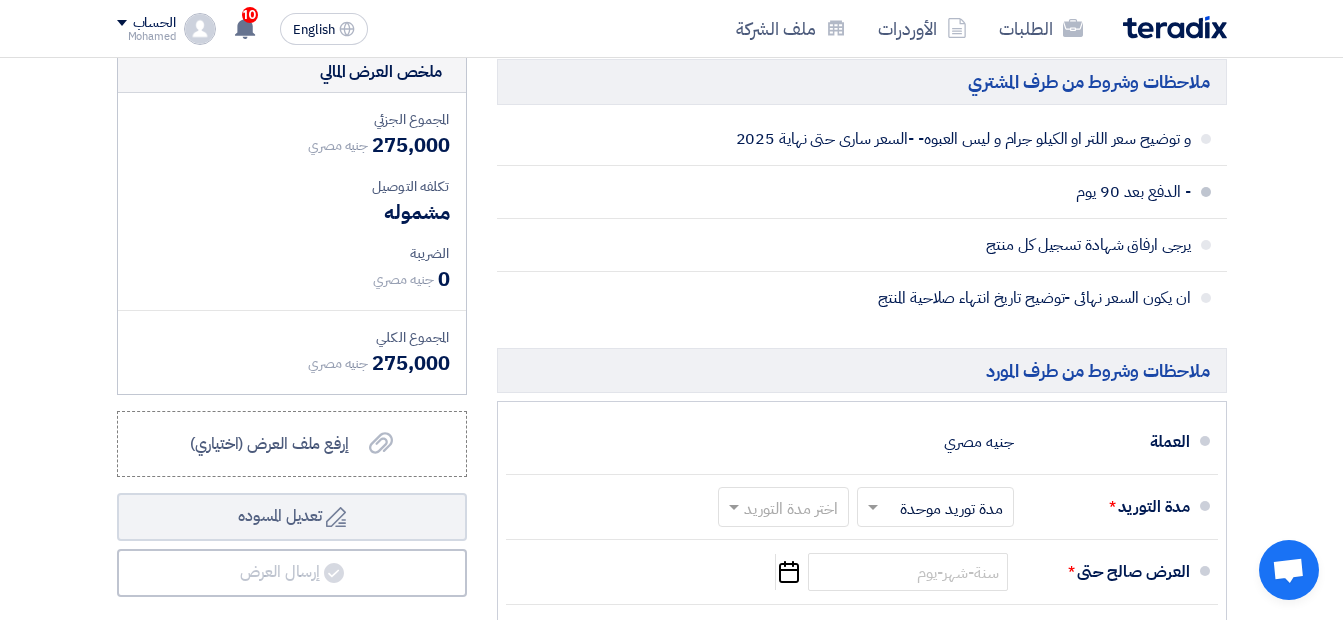 scroll, scrollTop: 700, scrollLeft: 0, axis: vertical 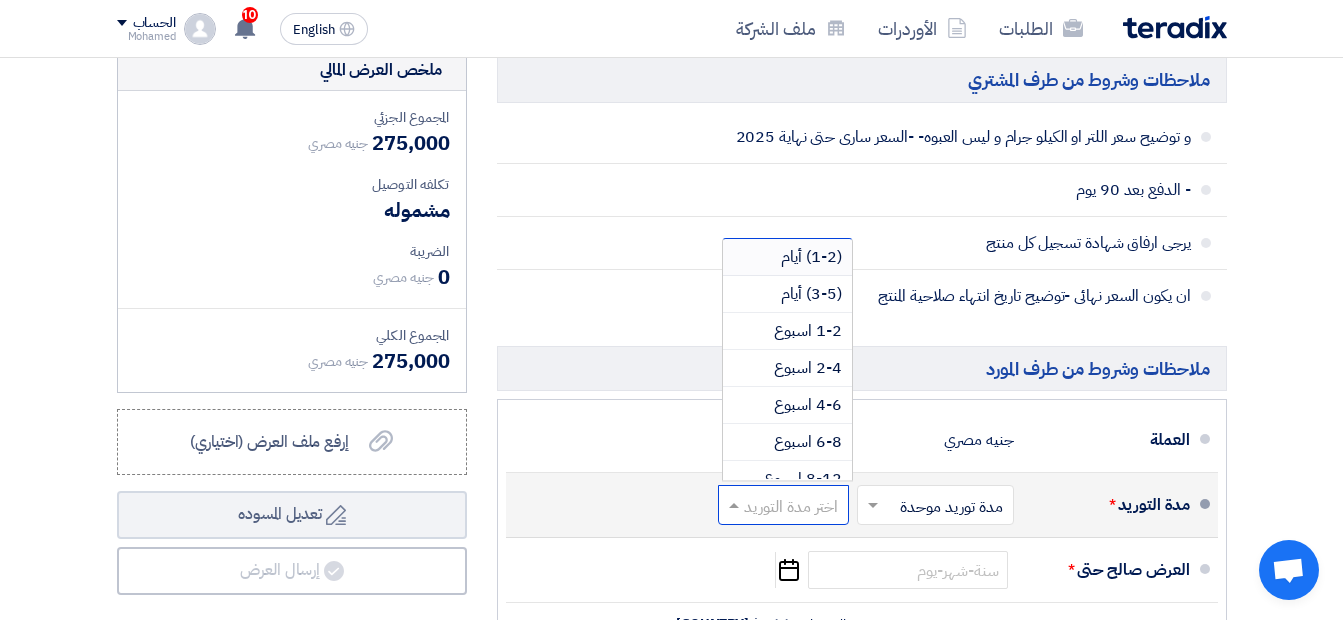 click 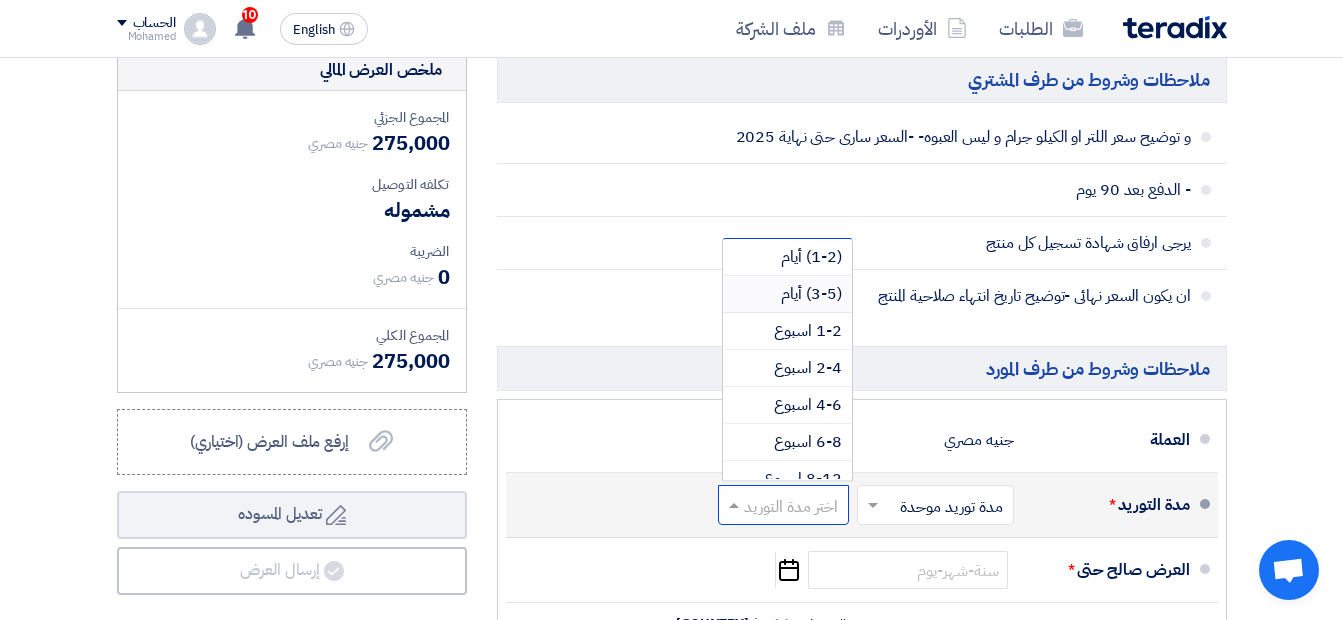 click on "(3-5) أيام" at bounding box center (811, 294) 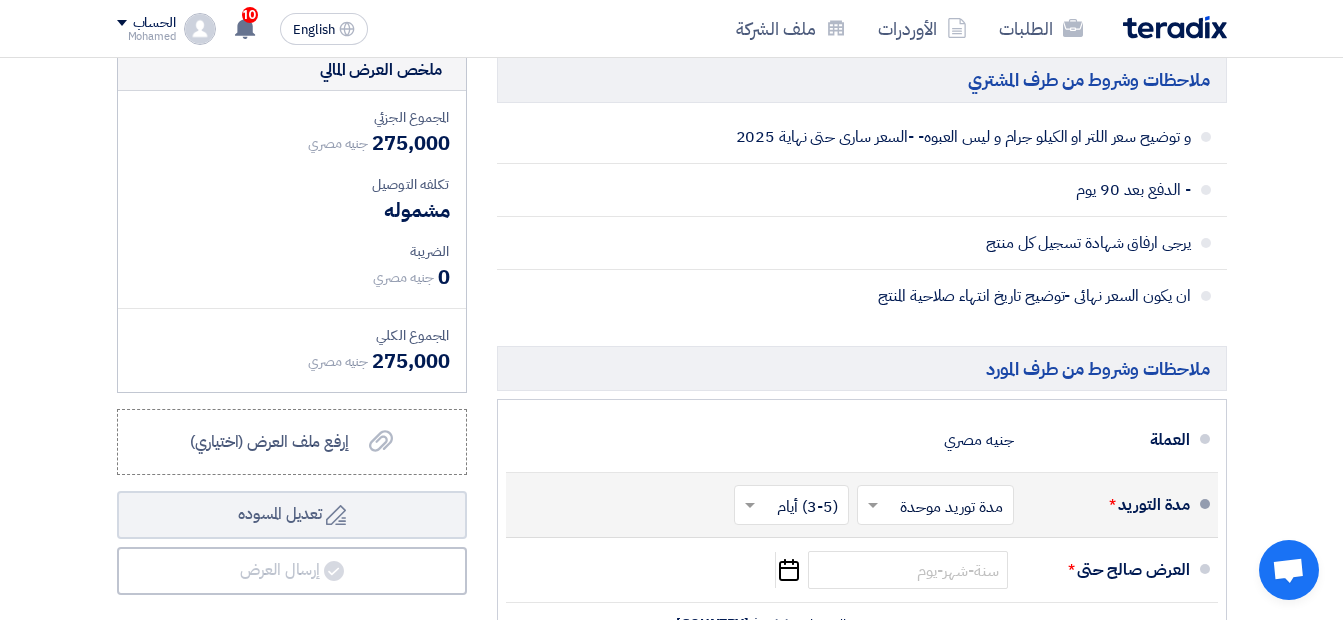 scroll, scrollTop: 800, scrollLeft: 0, axis: vertical 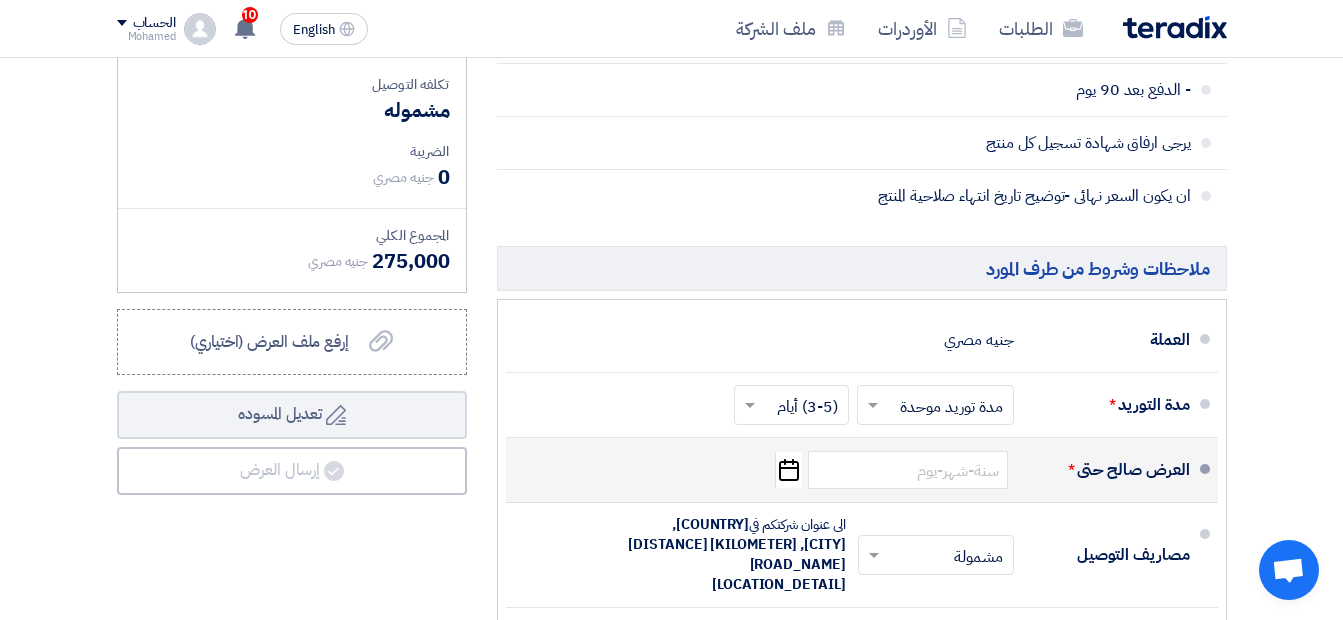 click 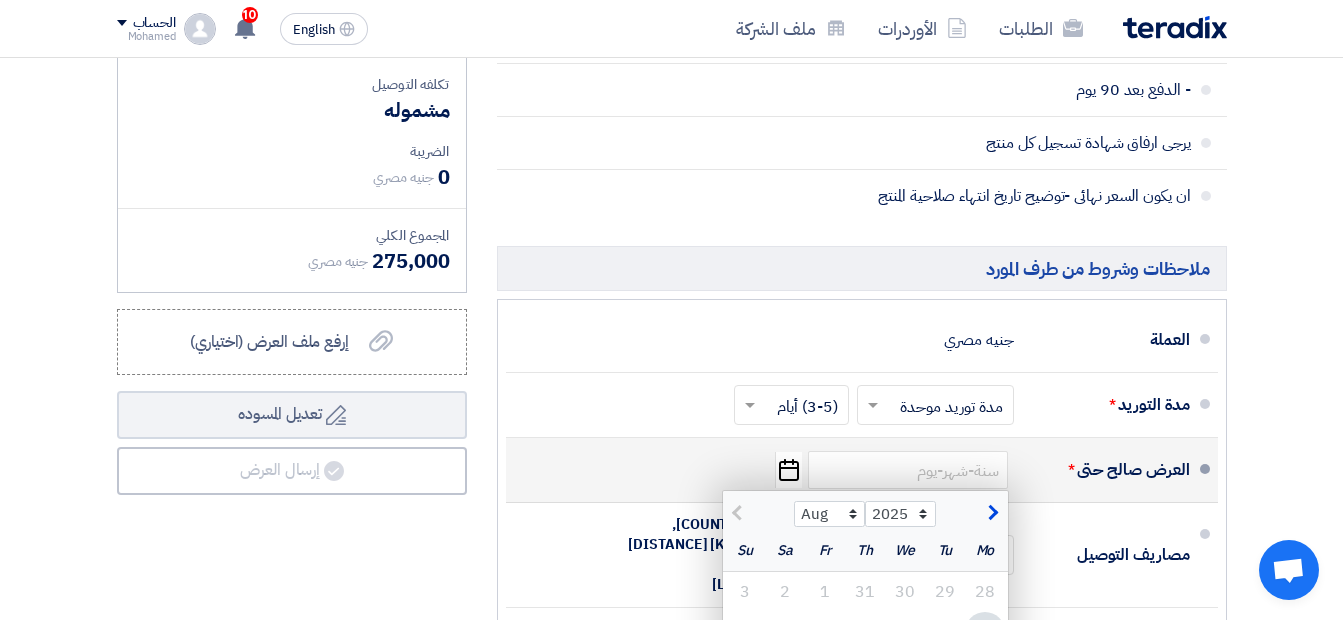 scroll, scrollTop: 1000, scrollLeft: 0, axis: vertical 